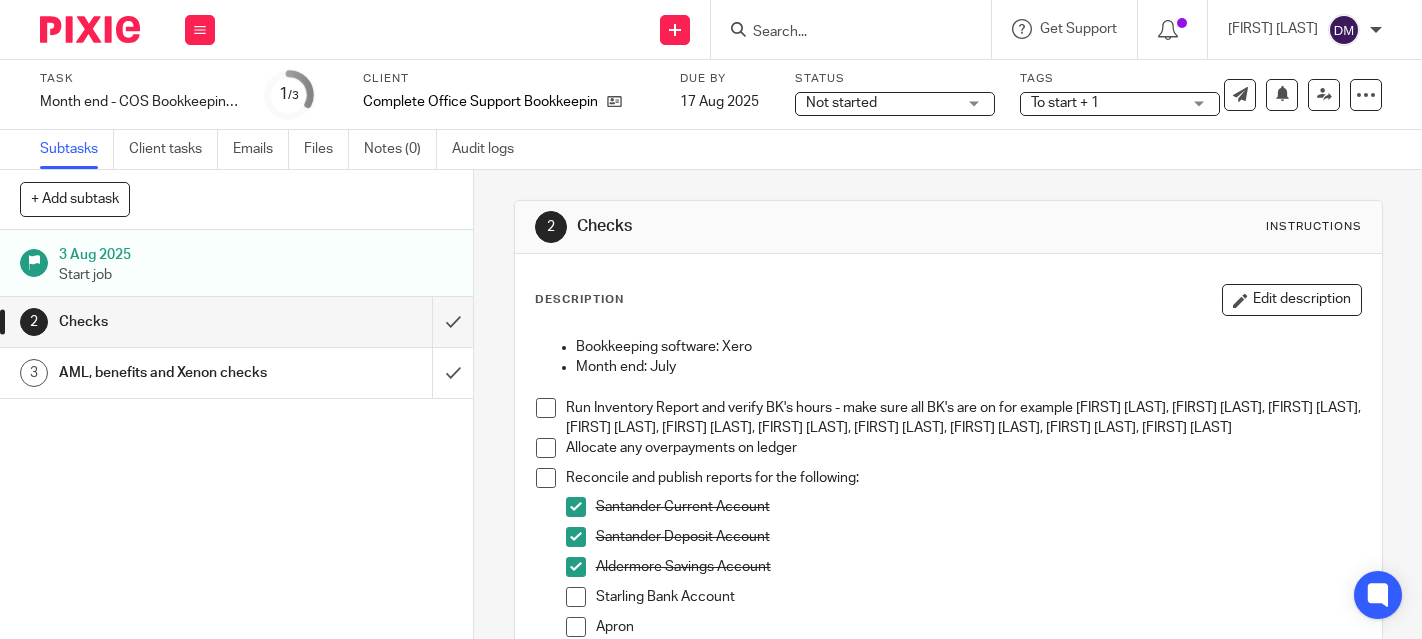 scroll, scrollTop: 0, scrollLeft: 0, axis: both 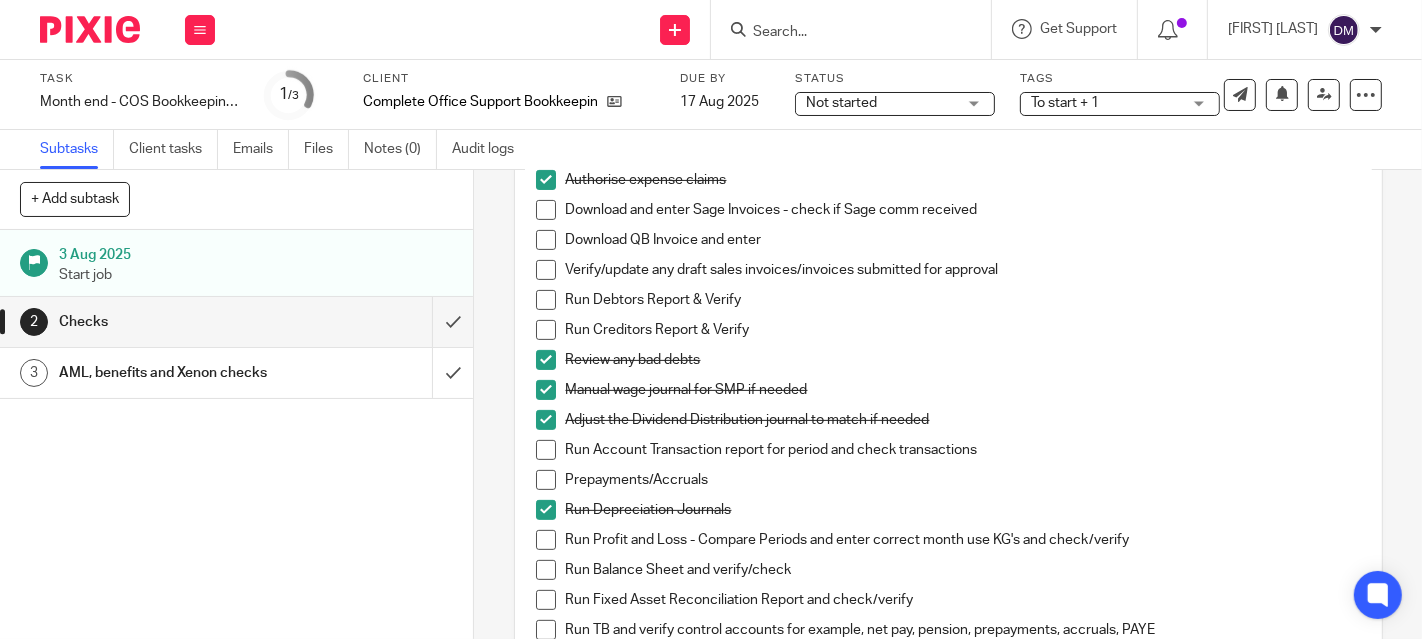 click on "AML, benefits and Xenon checks" at bounding box center [235, 373] 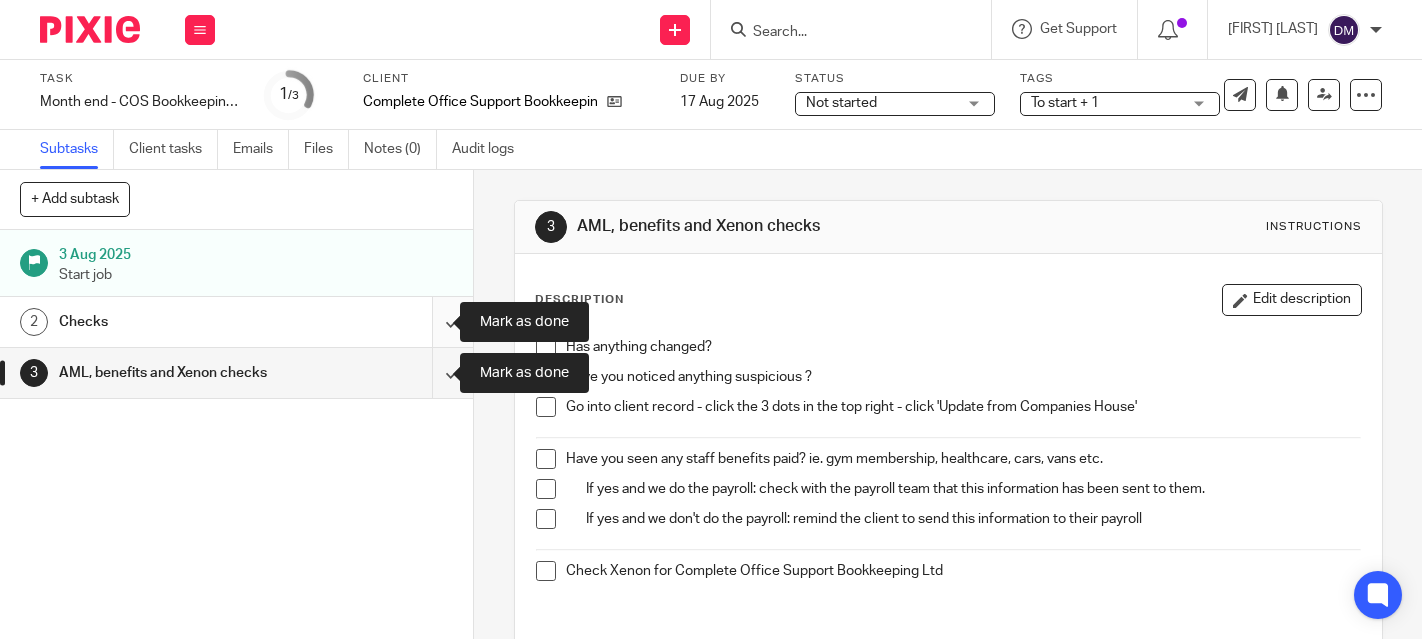scroll, scrollTop: 0, scrollLeft: 0, axis: both 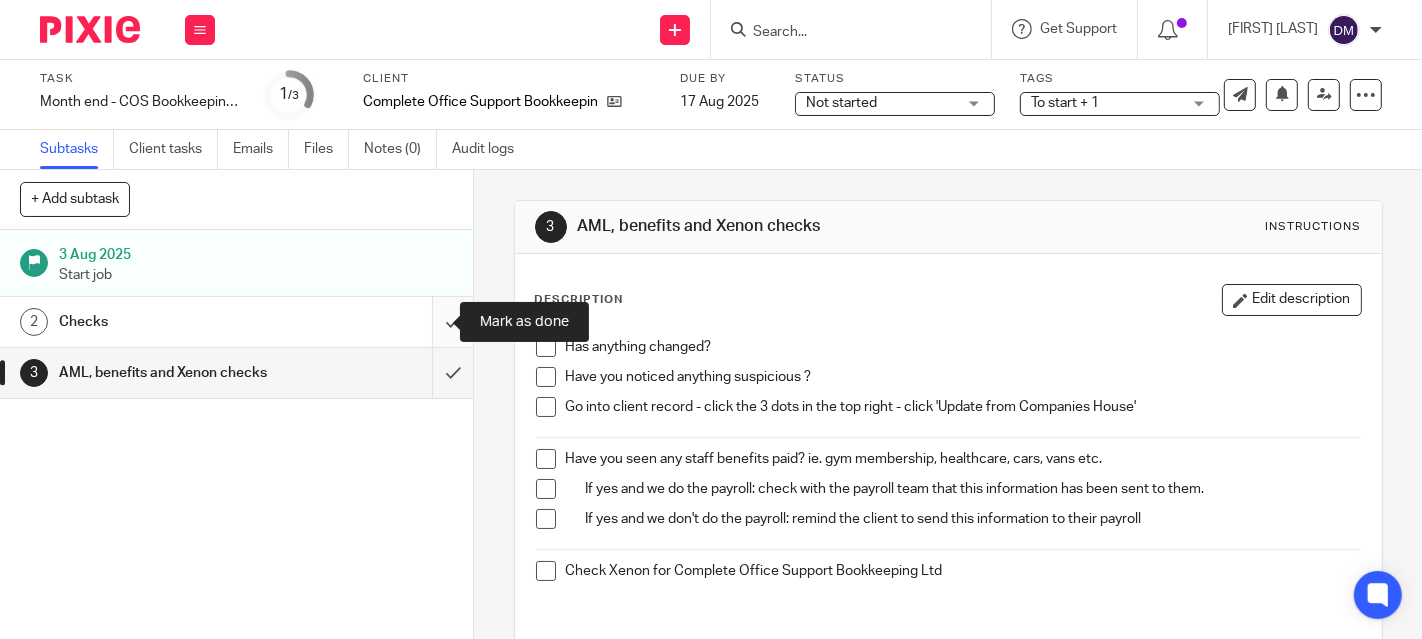 click at bounding box center (236, 322) 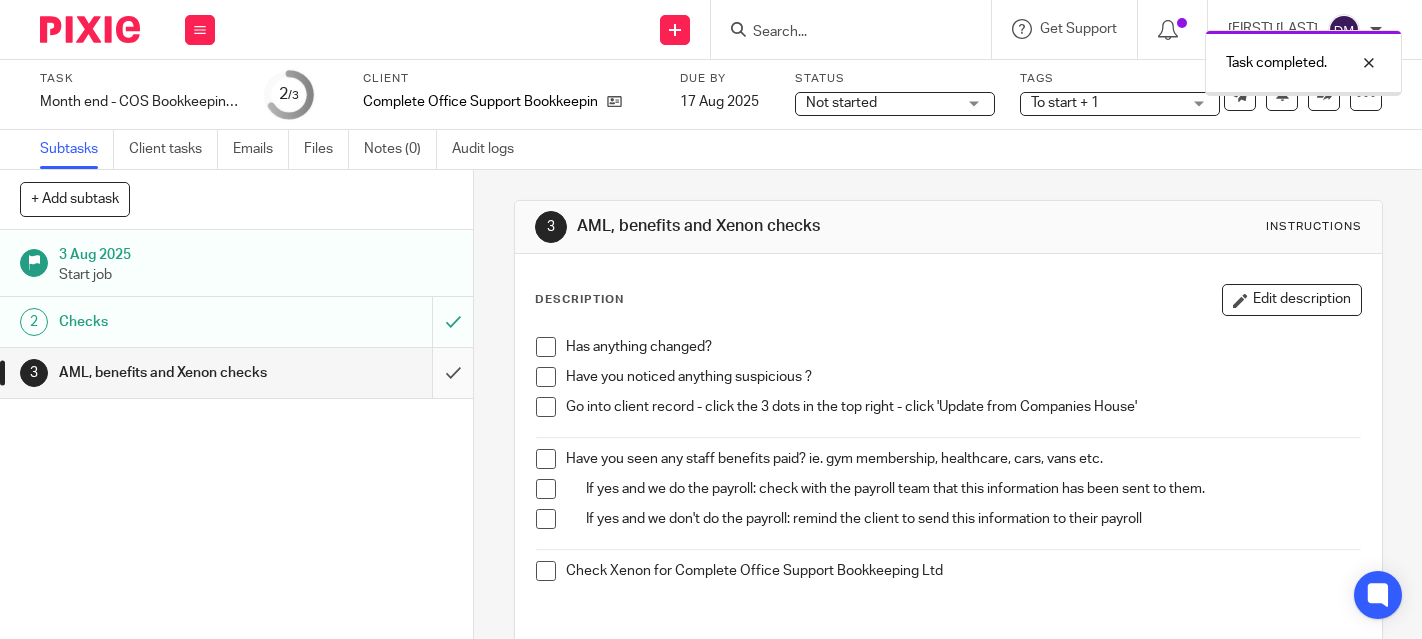 scroll, scrollTop: 0, scrollLeft: 0, axis: both 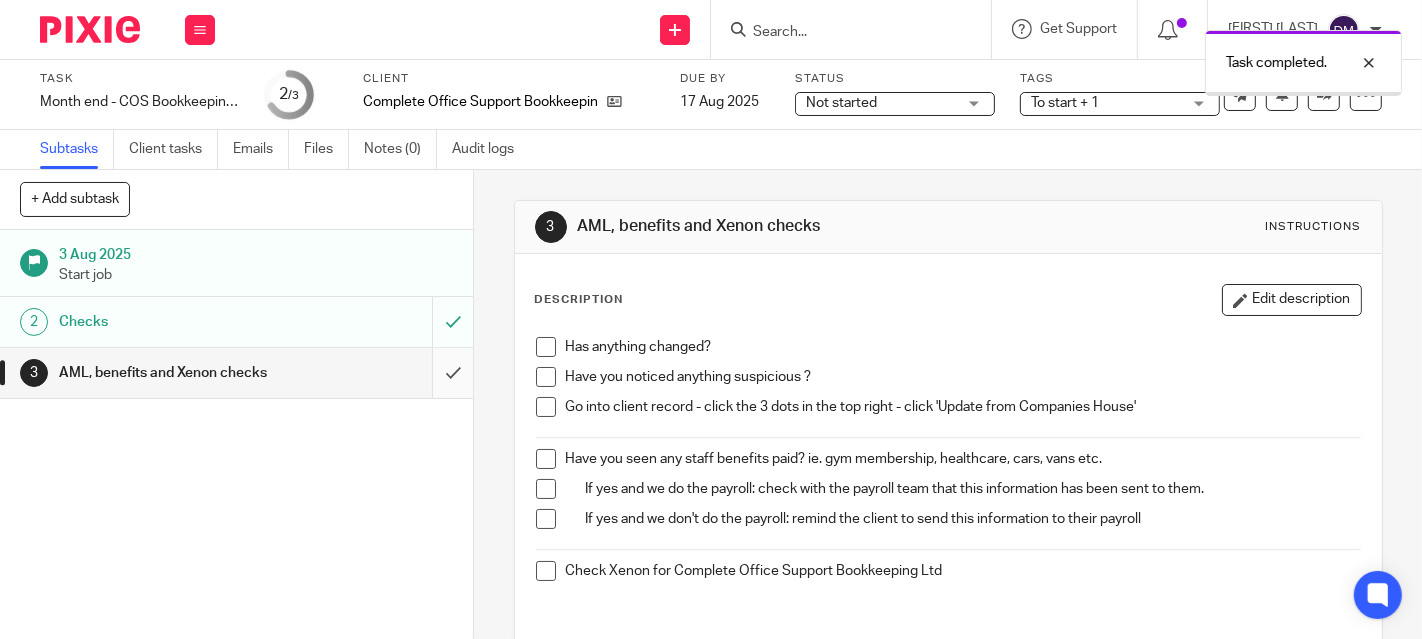 click at bounding box center (236, 373) 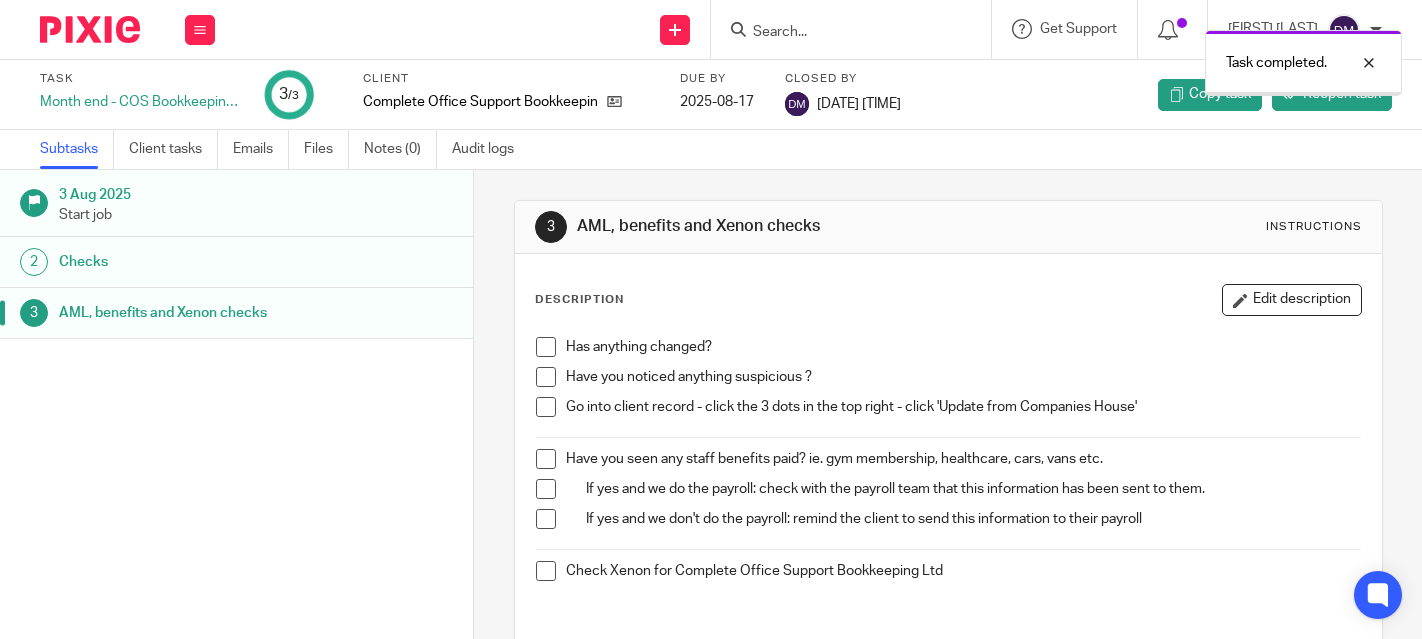 scroll, scrollTop: 0, scrollLeft: 0, axis: both 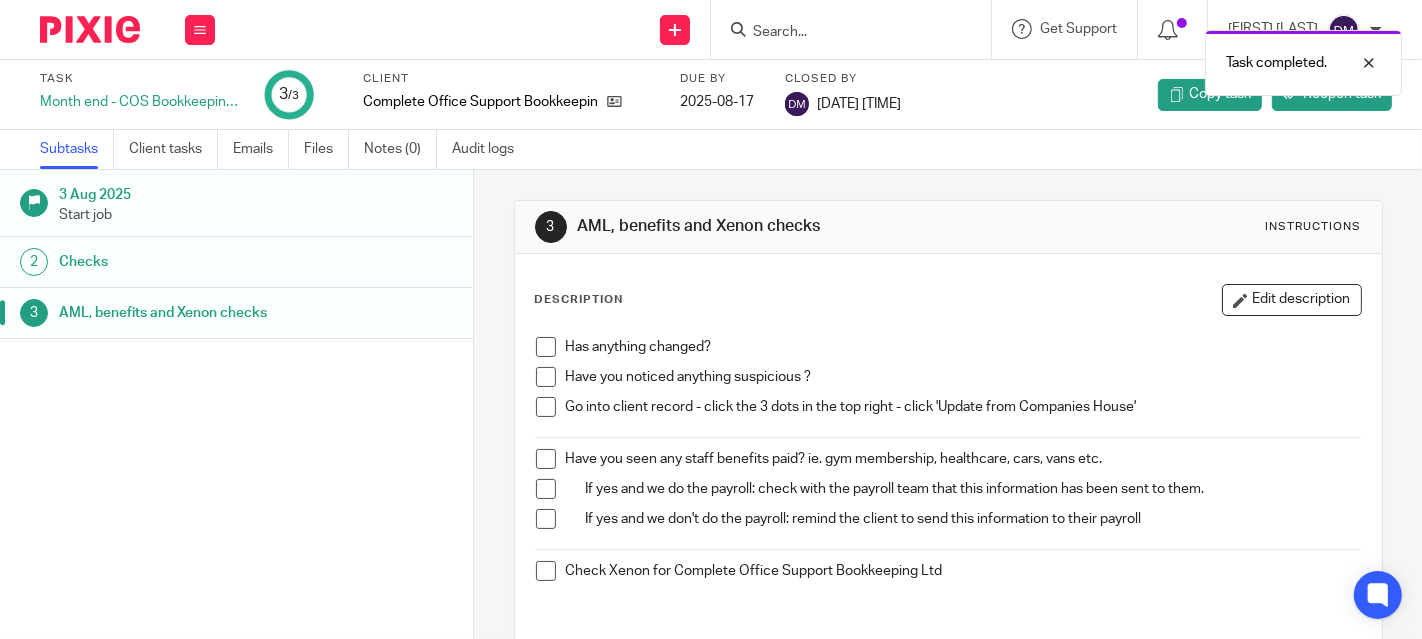 click on "Checks" at bounding box center (190, 262) 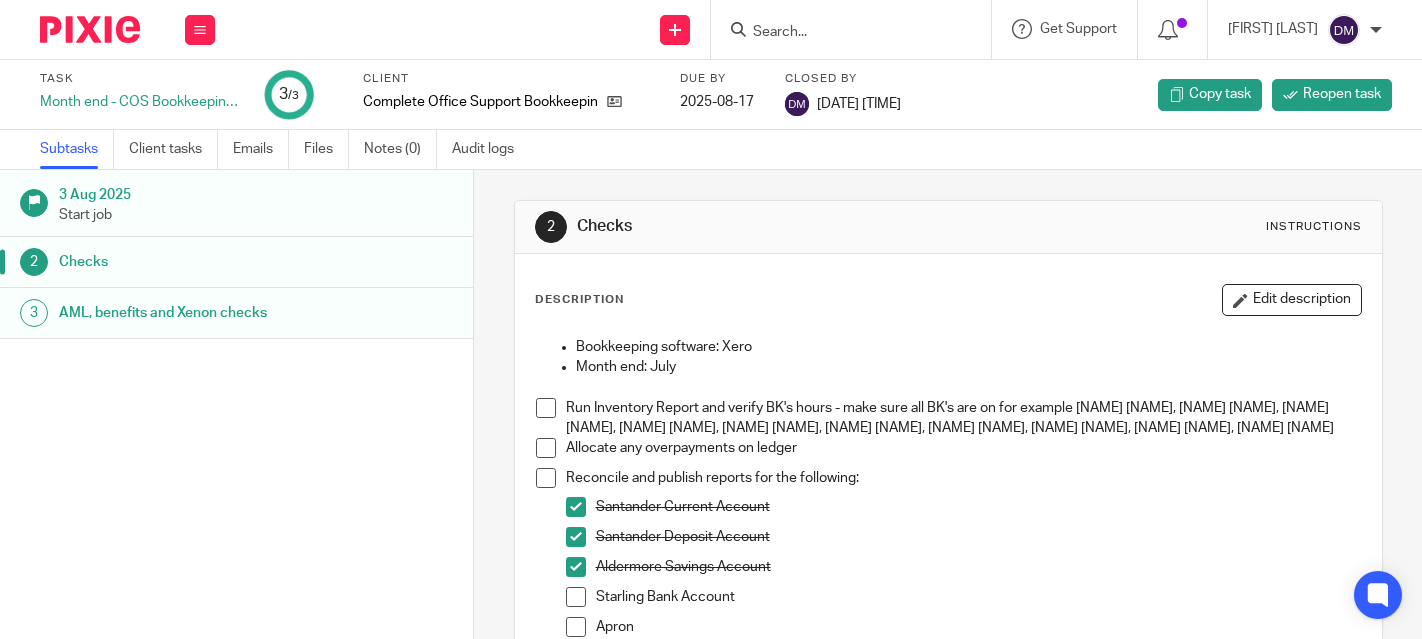 scroll, scrollTop: 0, scrollLeft: 0, axis: both 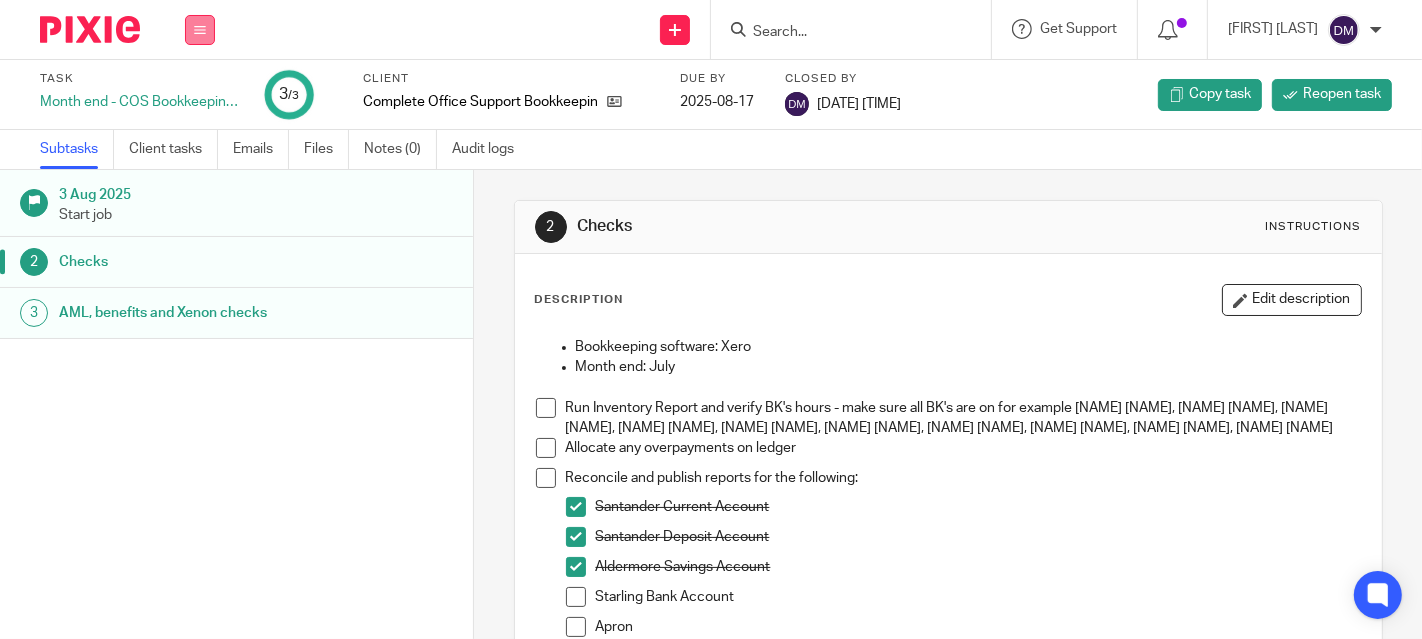click at bounding box center (200, 30) 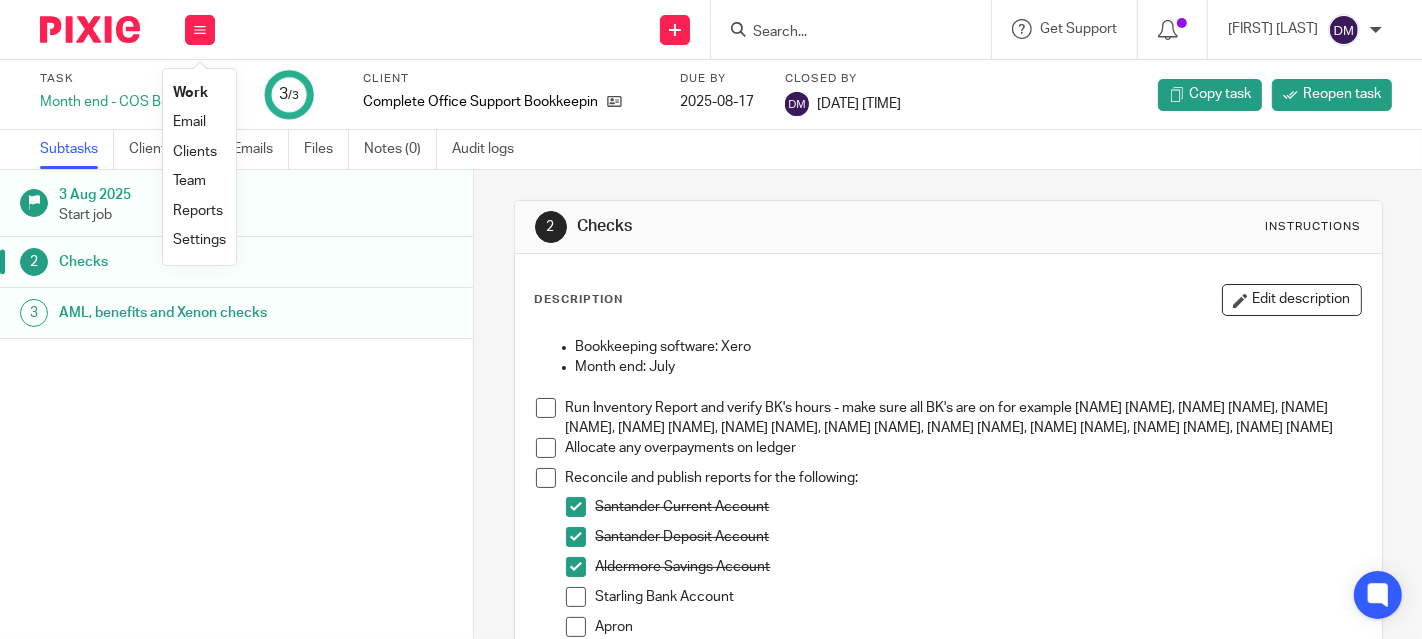 click on "Work" at bounding box center [190, 93] 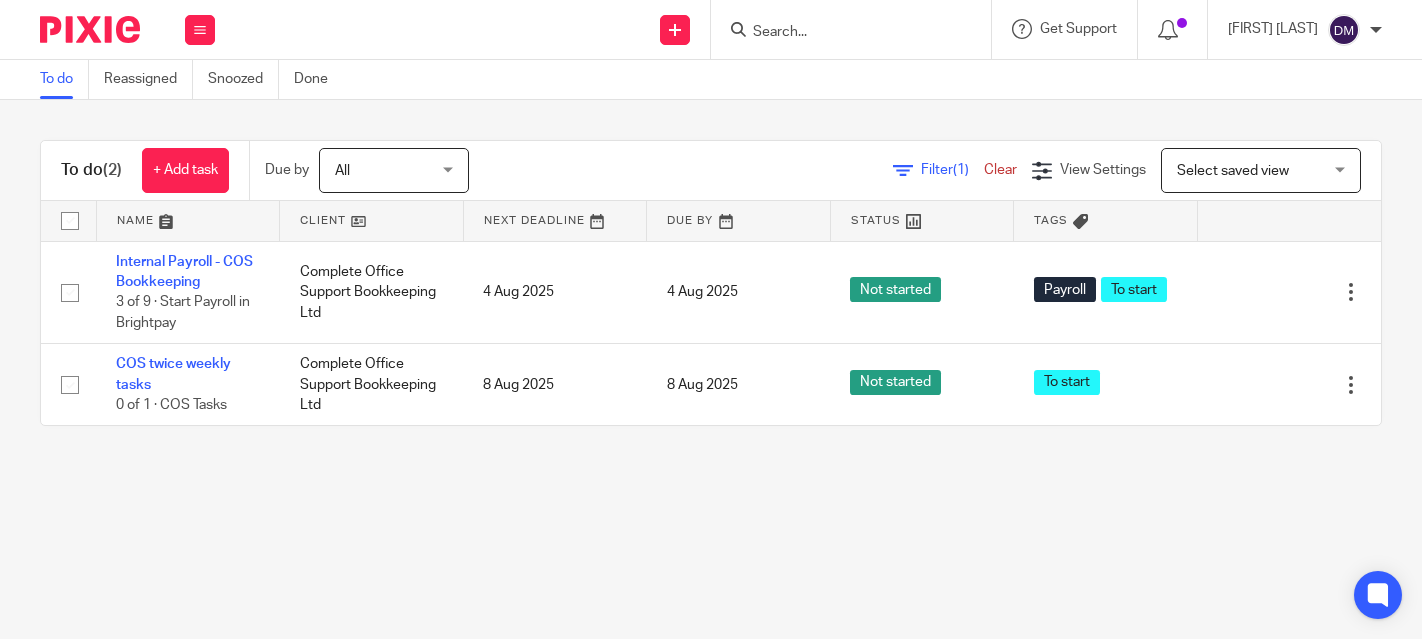 scroll, scrollTop: 0, scrollLeft: 0, axis: both 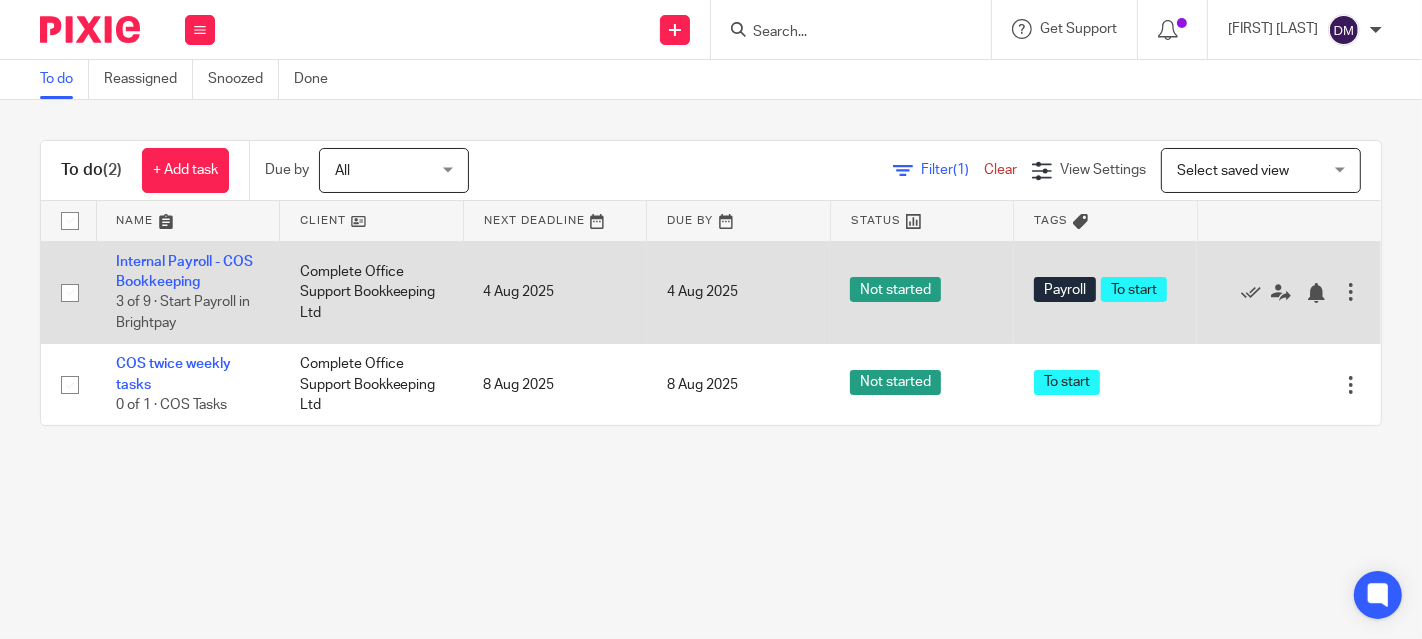 click on "Internal Payroll - COS Bookkeeping
3
of
9 ·
Start Payroll in Brightpay" at bounding box center (188, 292) 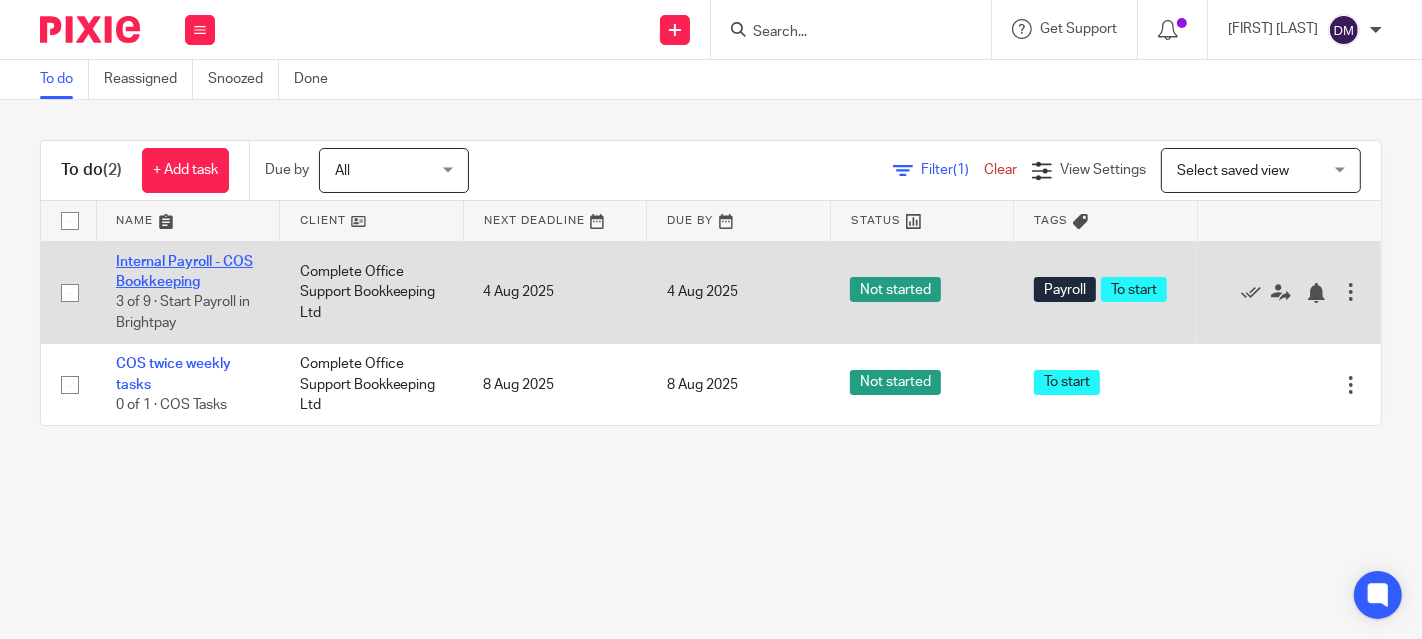 click on "Internal Payroll - COS Bookkeeping" at bounding box center [184, 272] 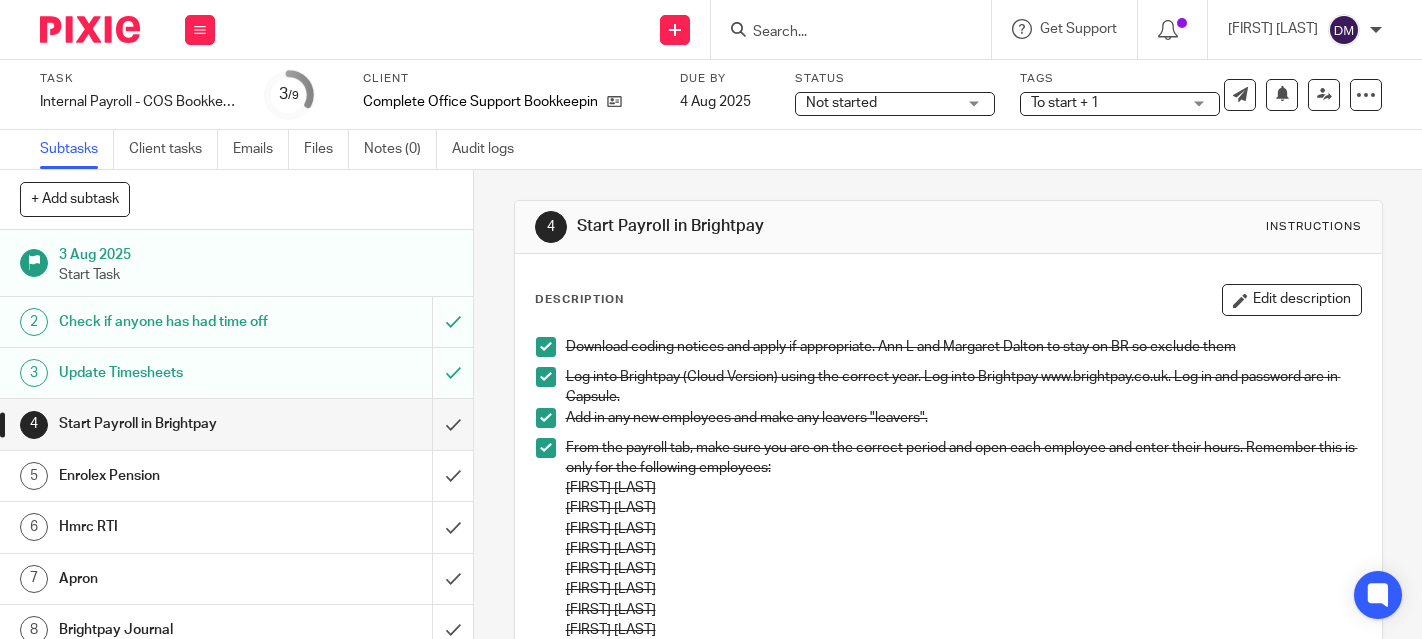scroll, scrollTop: 0, scrollLeft: 0, axis: both 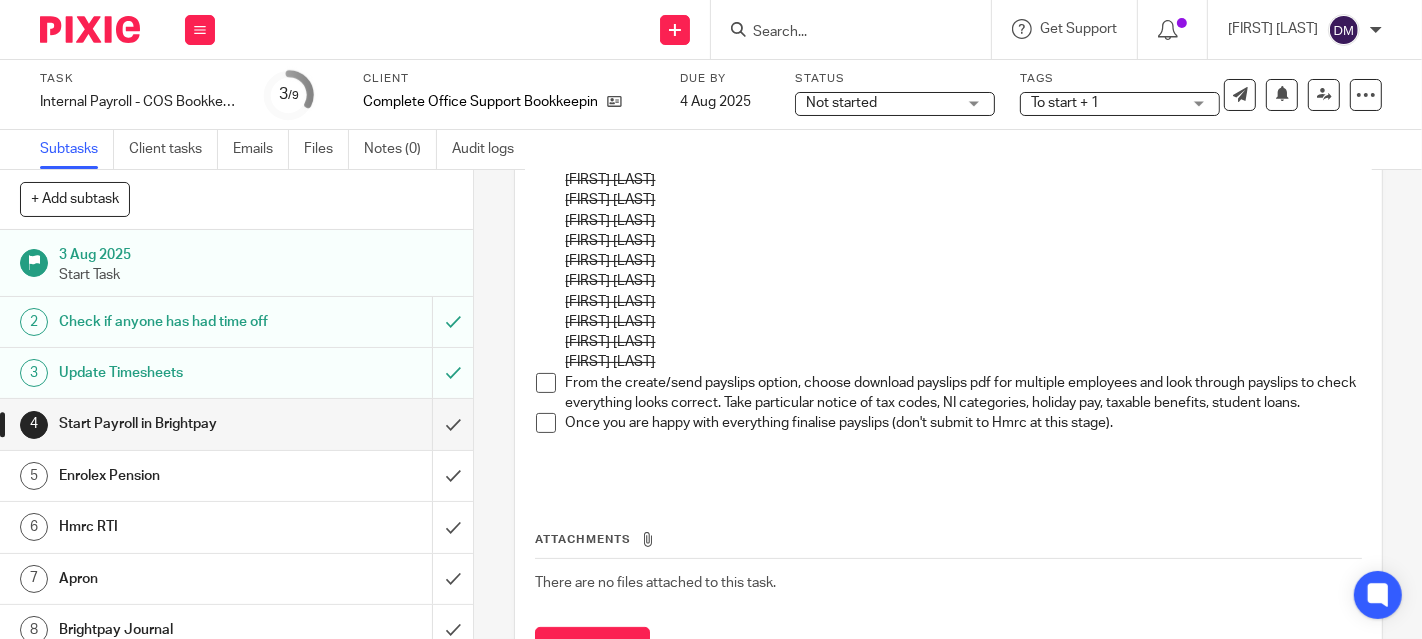 click at bounding box center (546, 383) 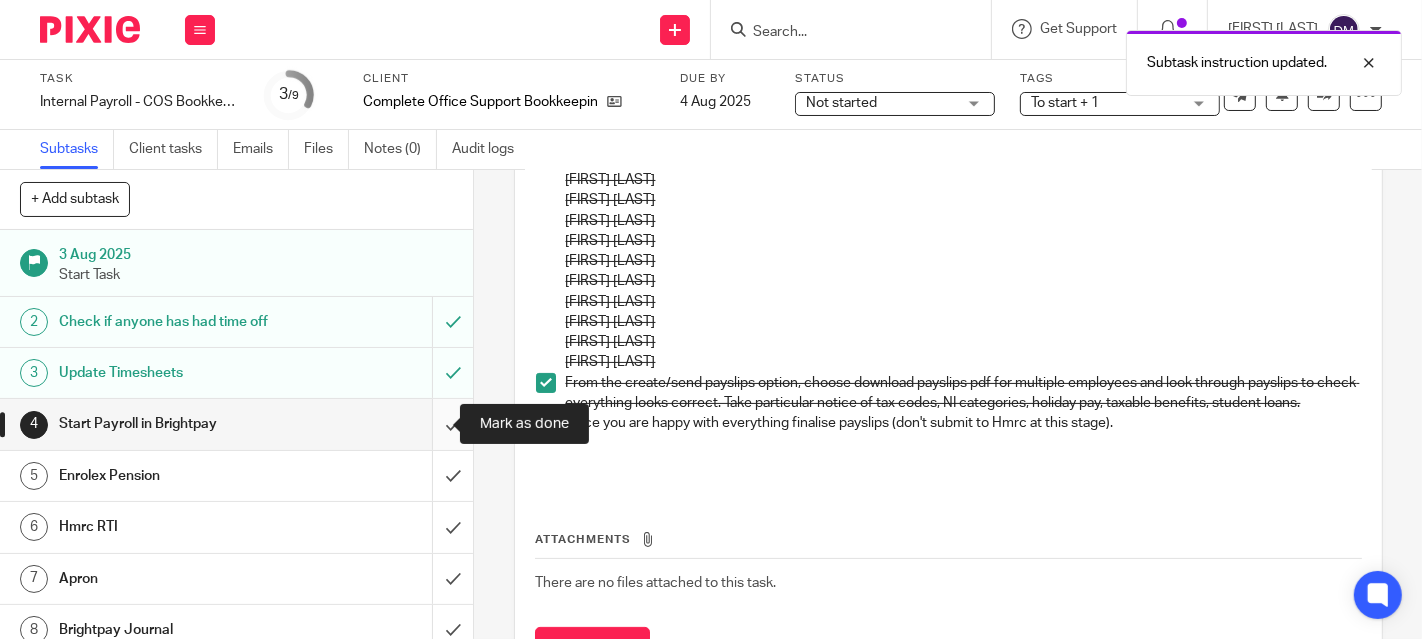 click at bounding box center [236, 424] 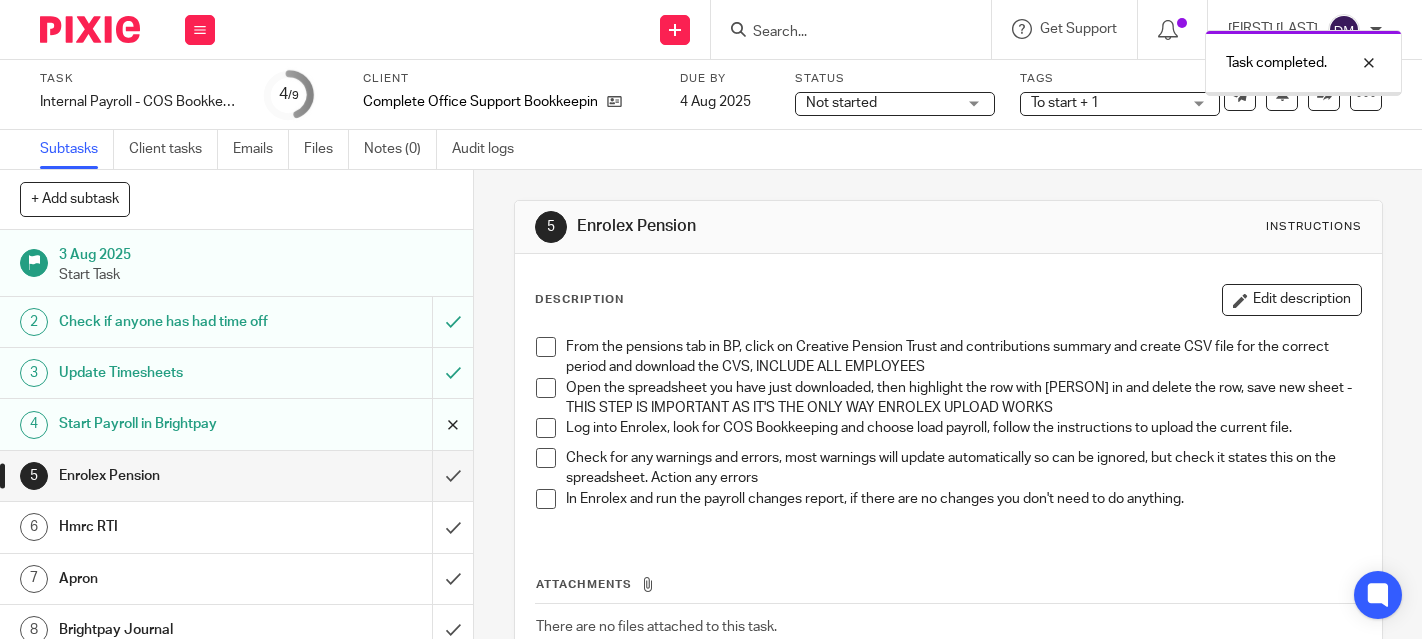 scroll, scrollTop: 0, scrollLeft: 0, axis: both 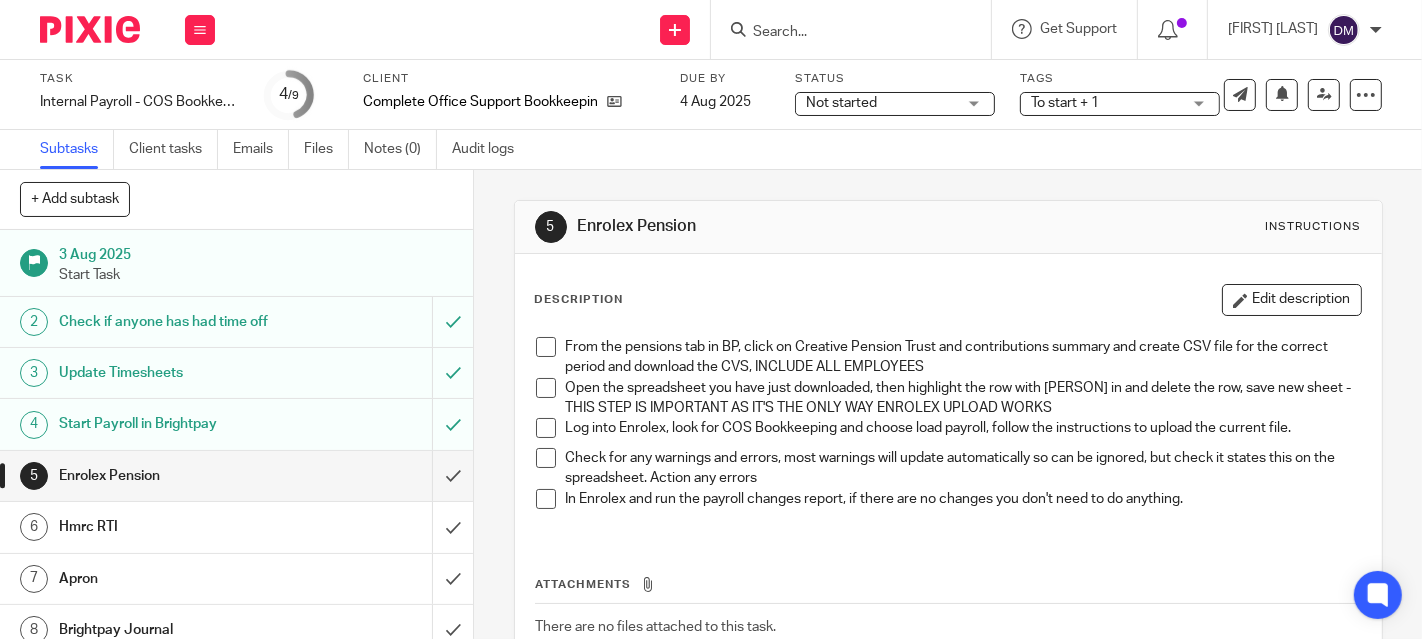 click at bounding box center (546, 347) 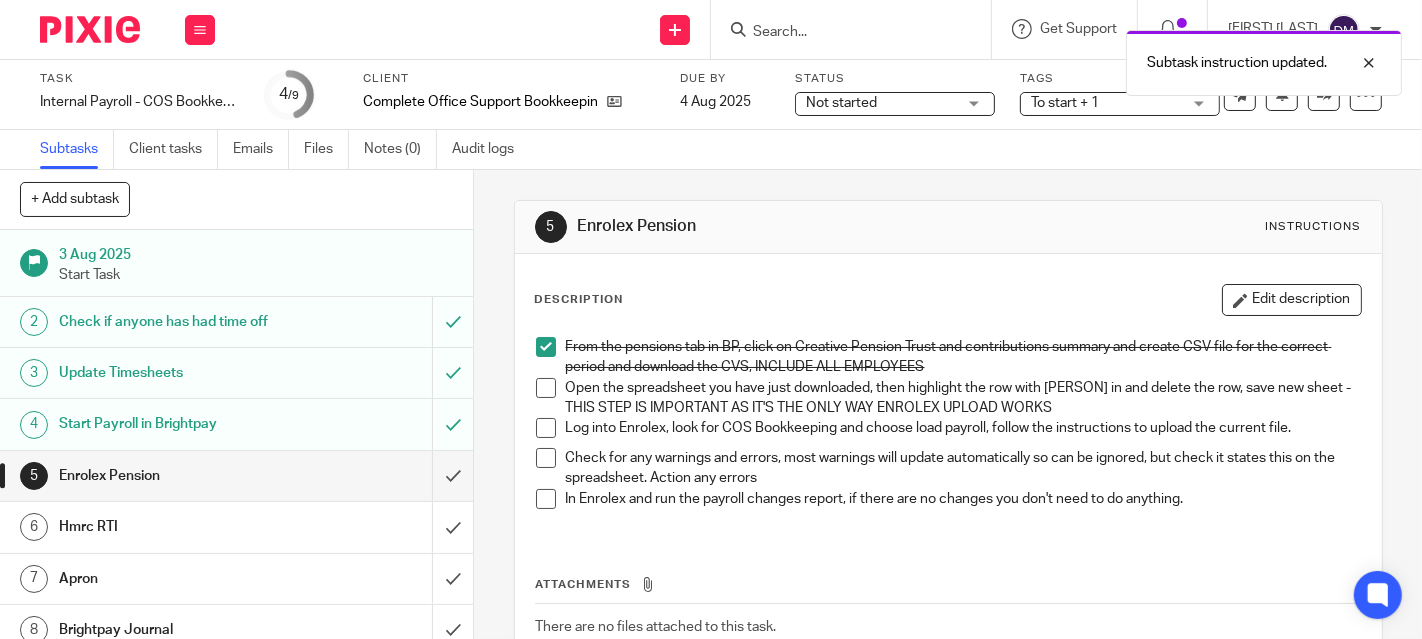 click at bounding box center [546, 388] 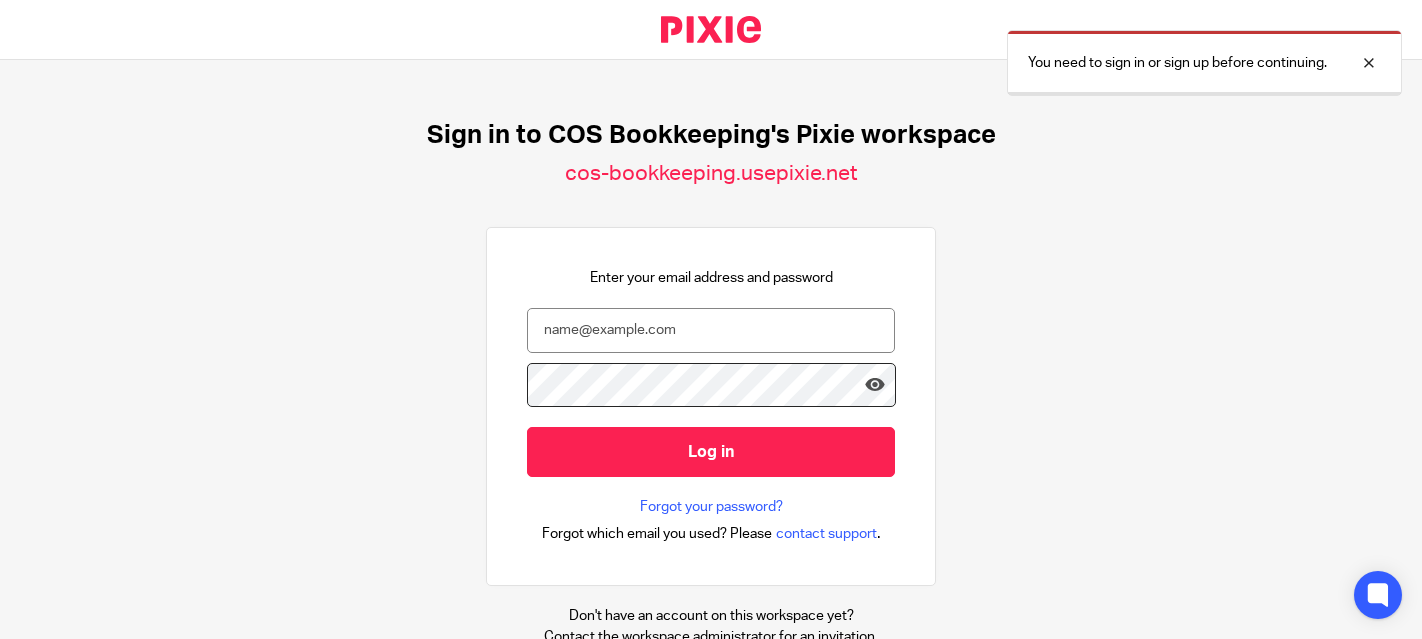 scroll, scrollTop: 0, scrollLeft: 0, axis: both 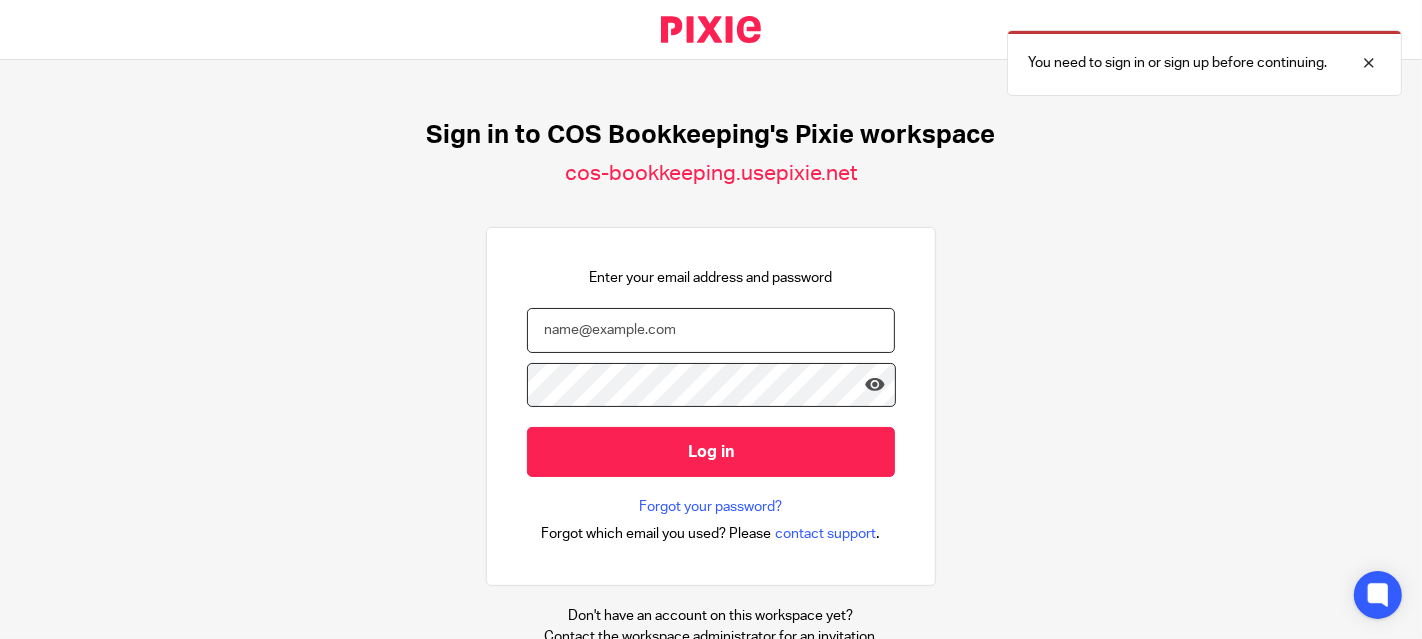click at bounding box center (711, 330) 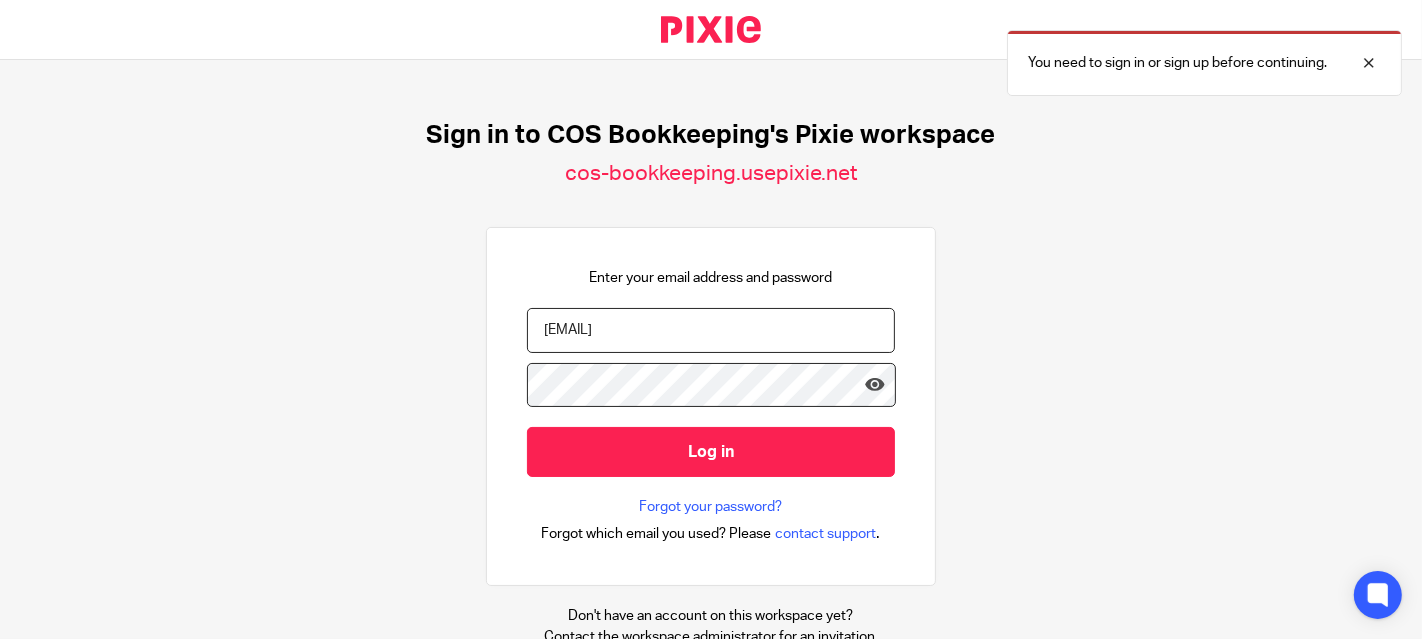 type on "[EMAIL]" 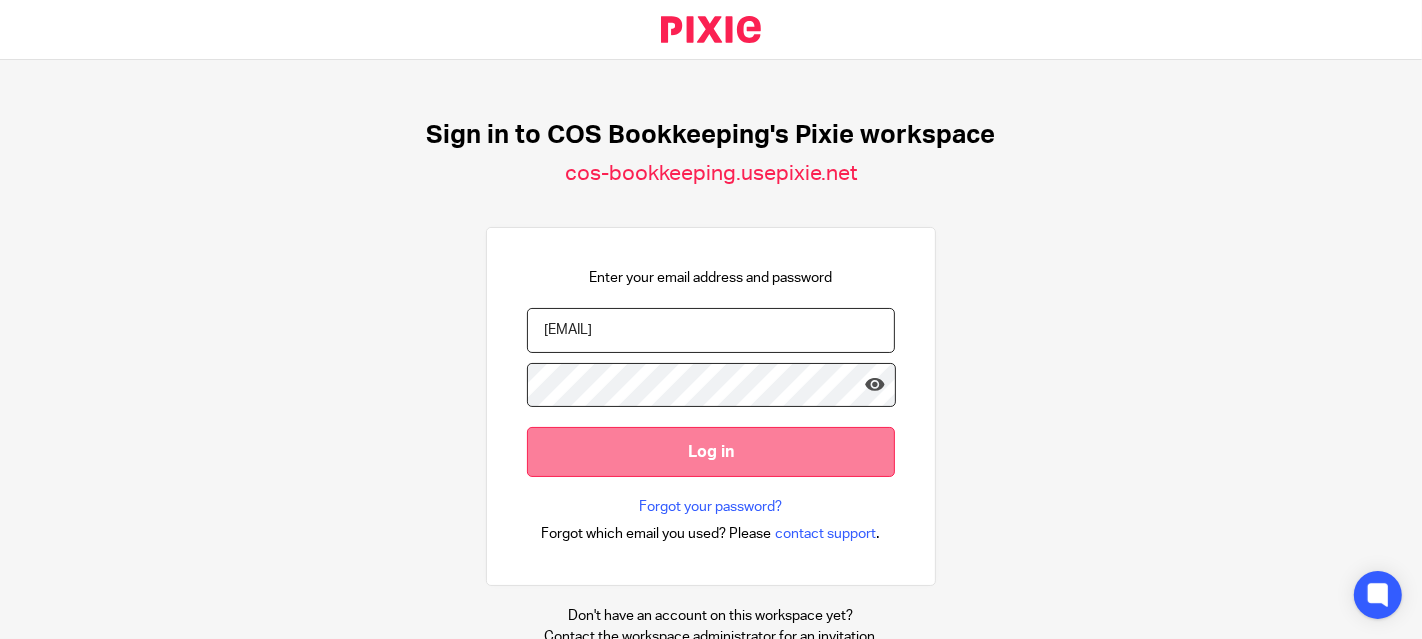 drag, startPoint x: 617, startPoint y: 450, endPoint x: 632, endPoint y: 429, distance: 25.806976 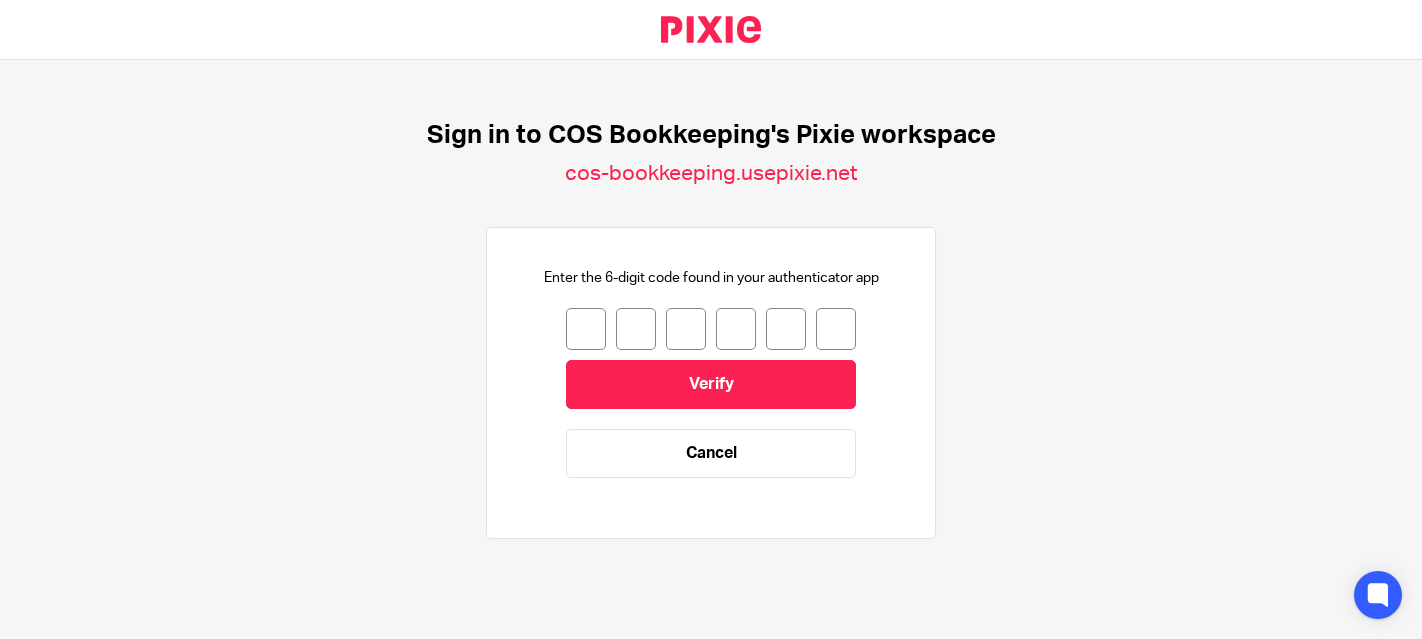scroll, scrollTop: 0, scrollLeft: 0, axis: both 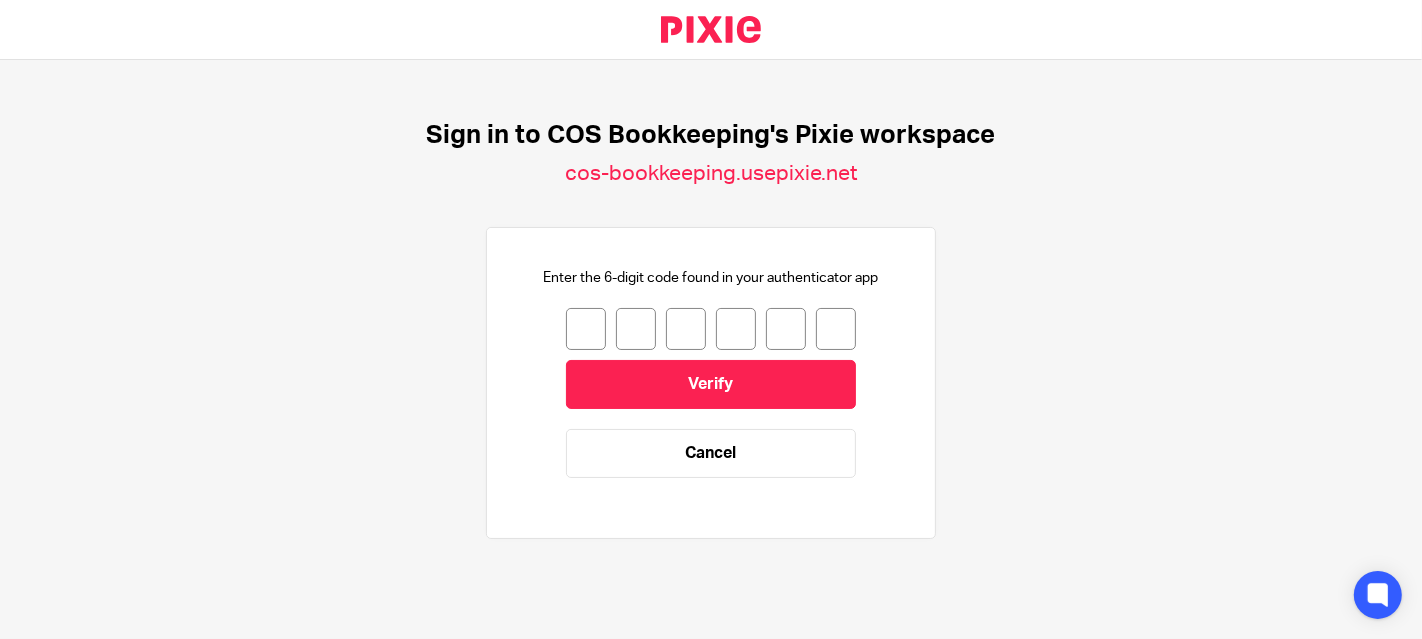 drag, startPoint x: 564, startPoint y: 336, endPoint x: 578, endPoint y: 344, distance: 16.124516 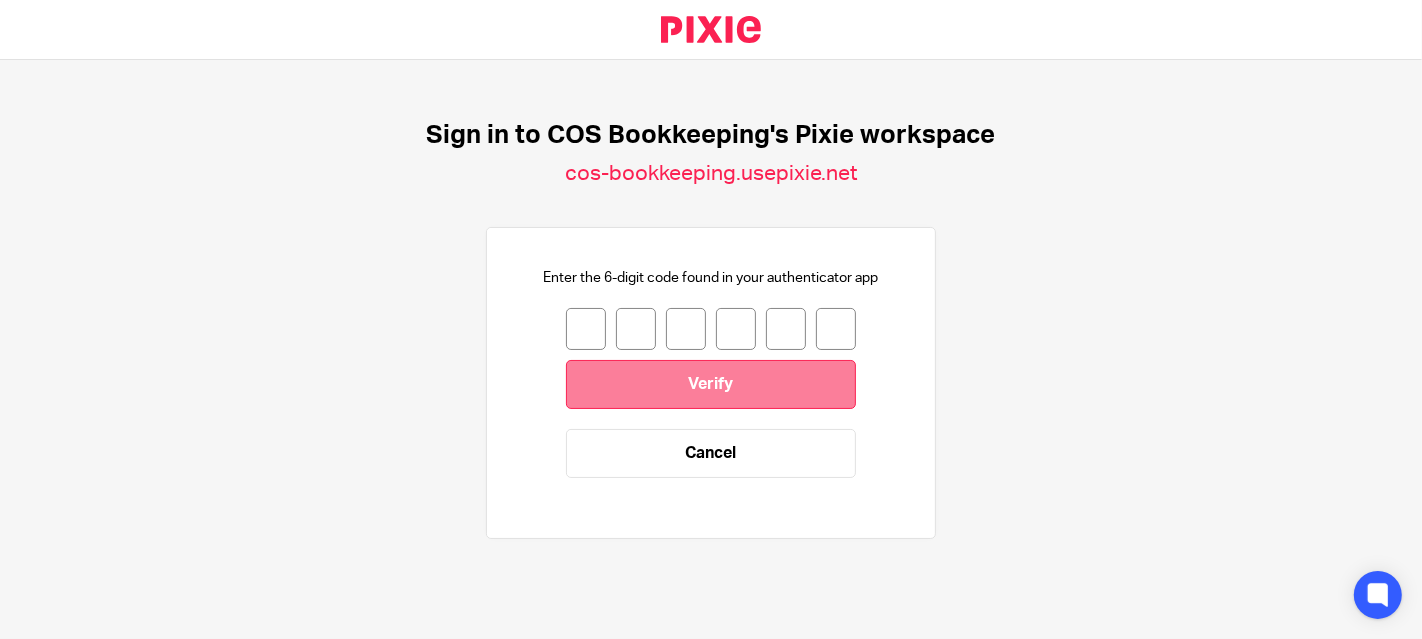 type on "2" 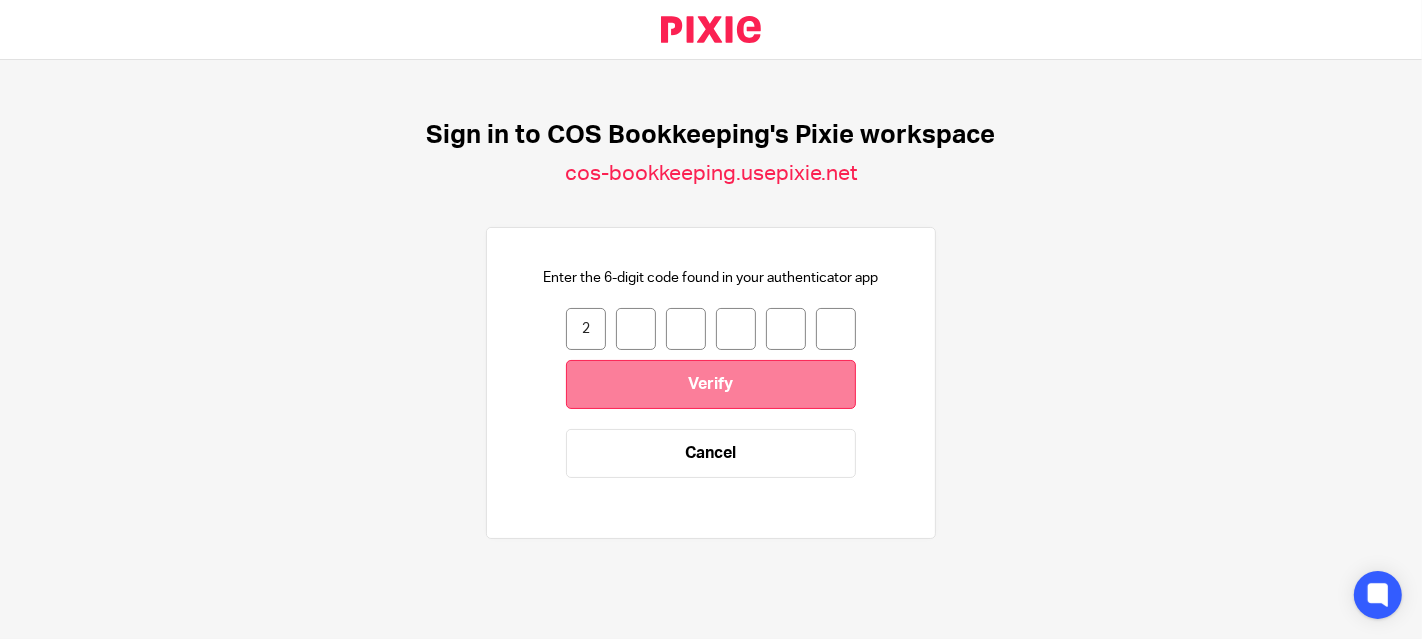 type on "1" 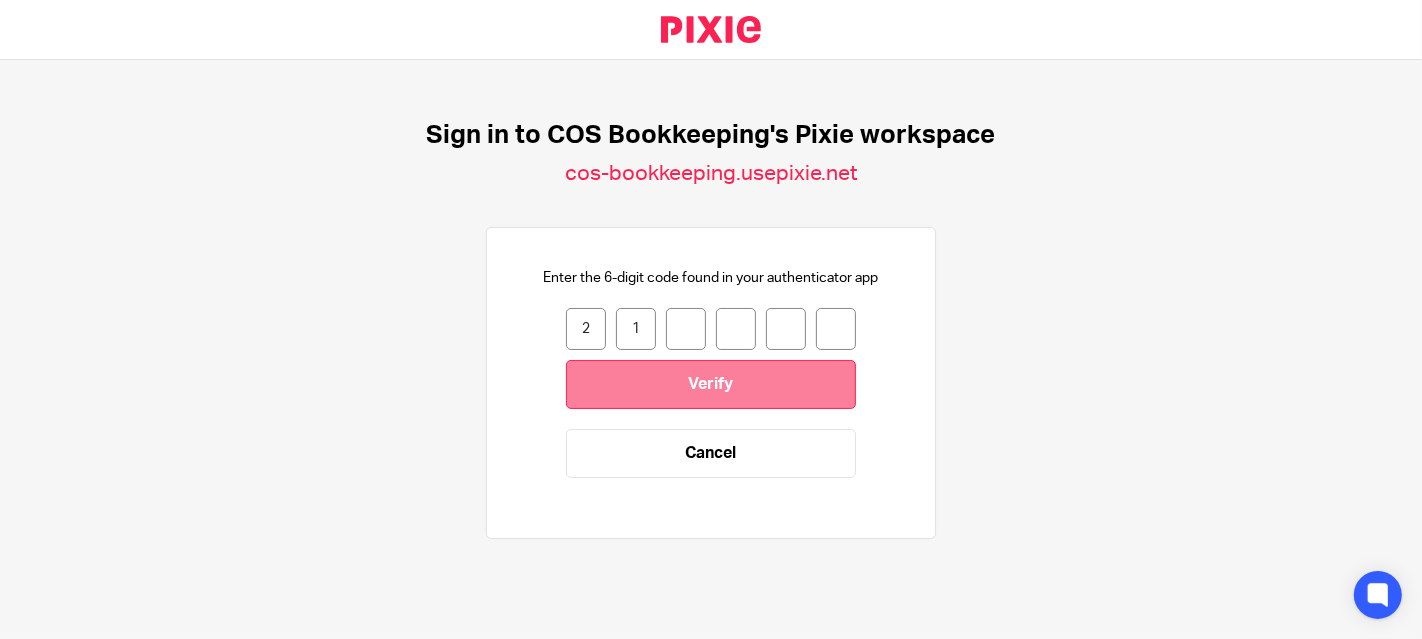 type on "0" 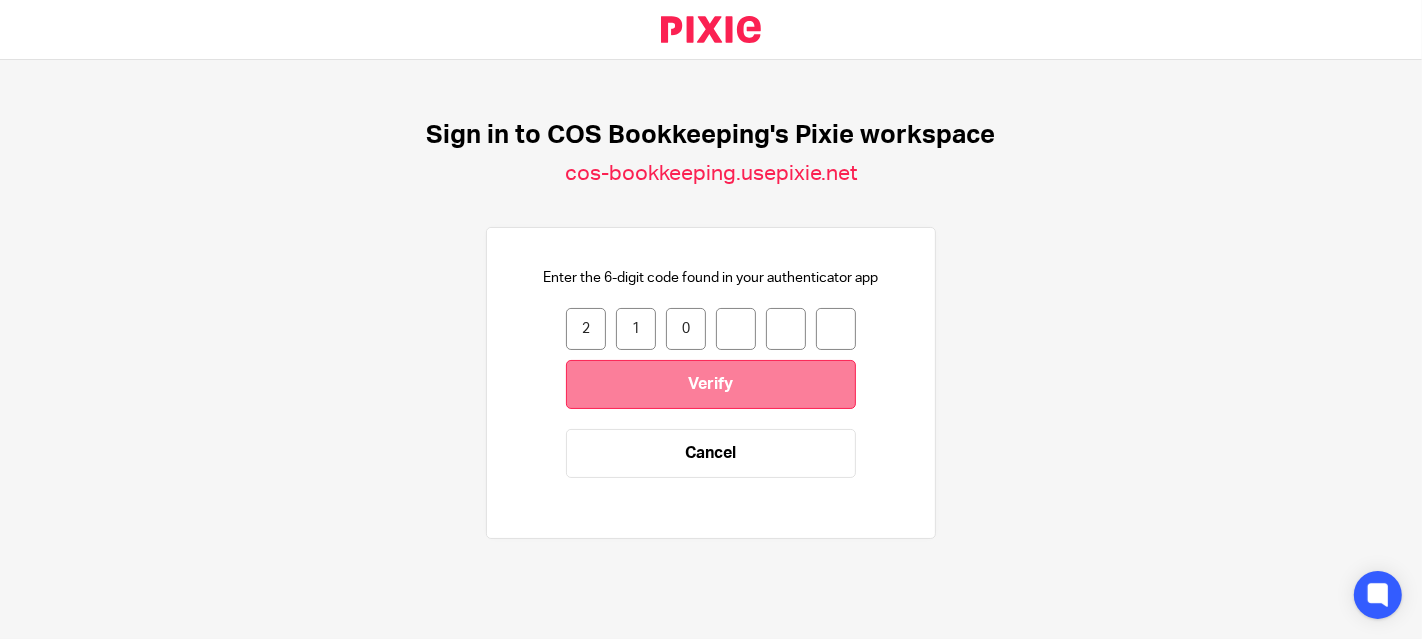 type on "4" 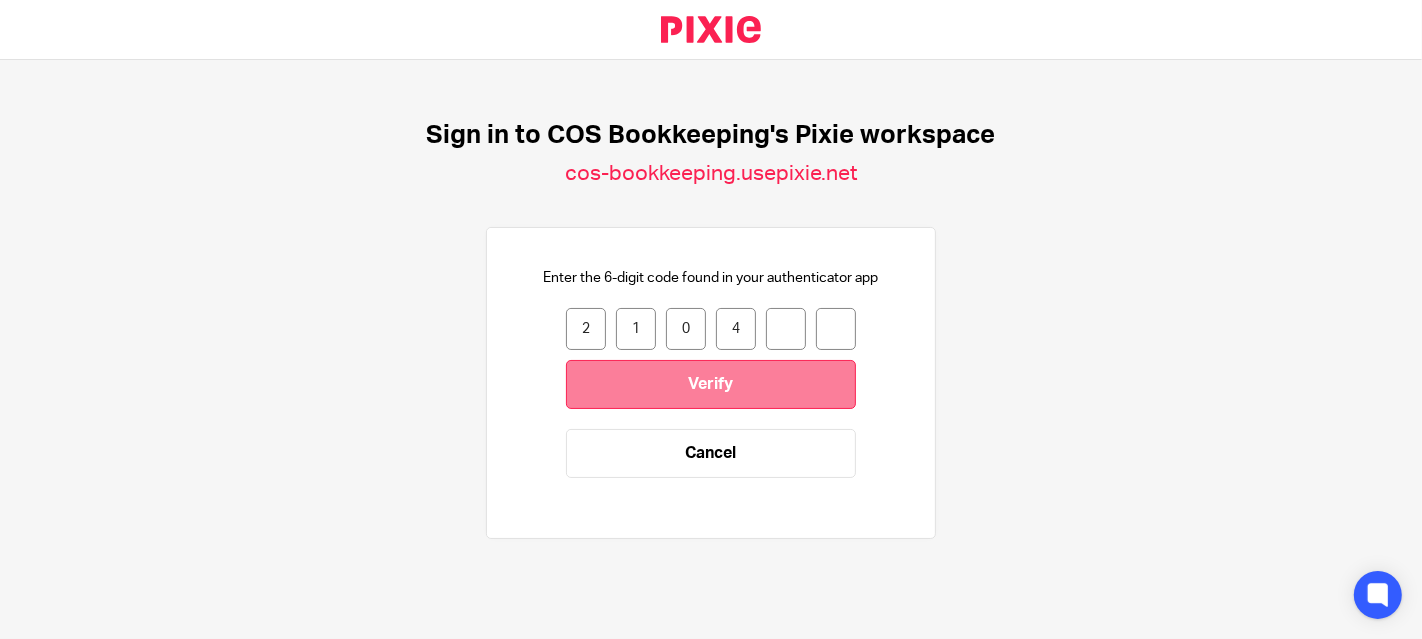 type on "6" 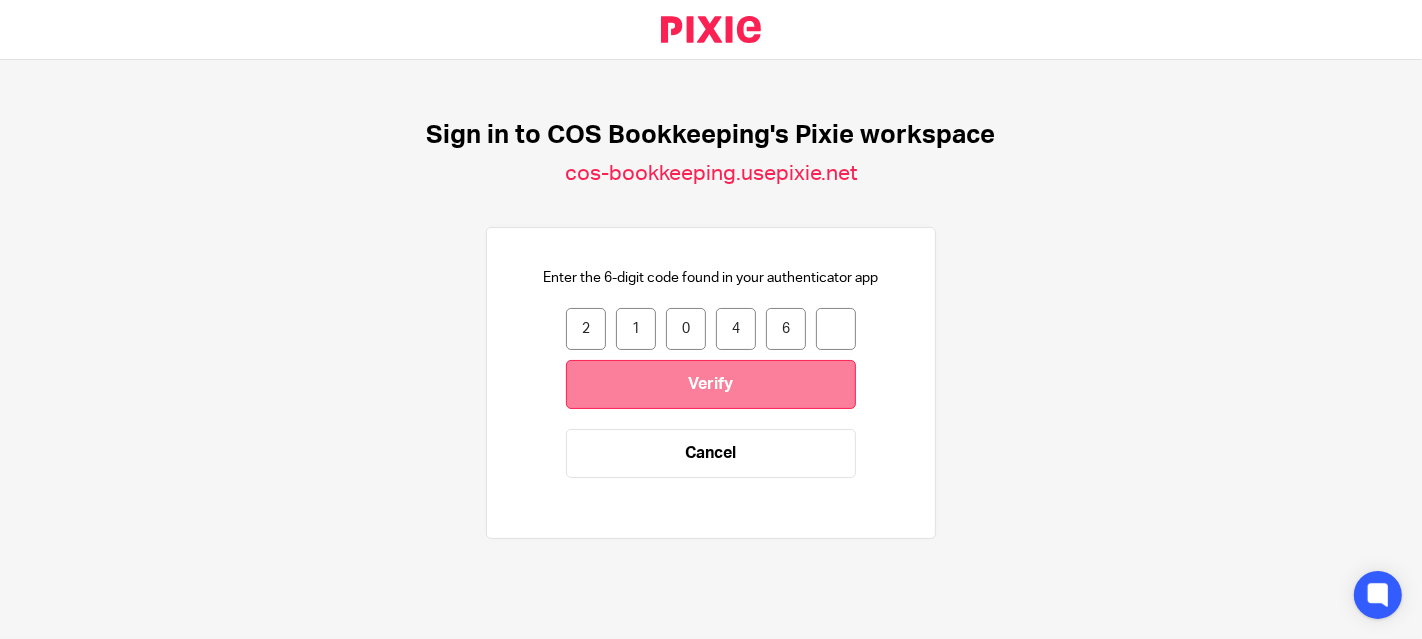 type on "4" 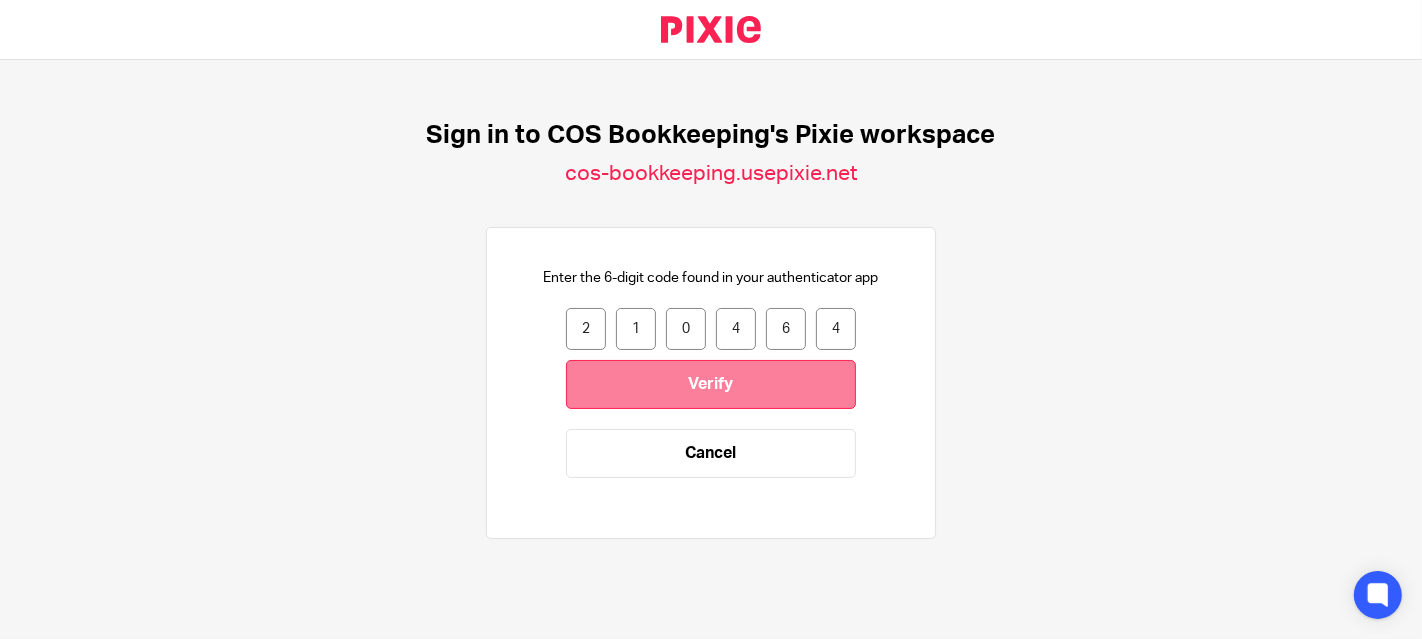 click on "Verify" at bounding box center [711, 384] 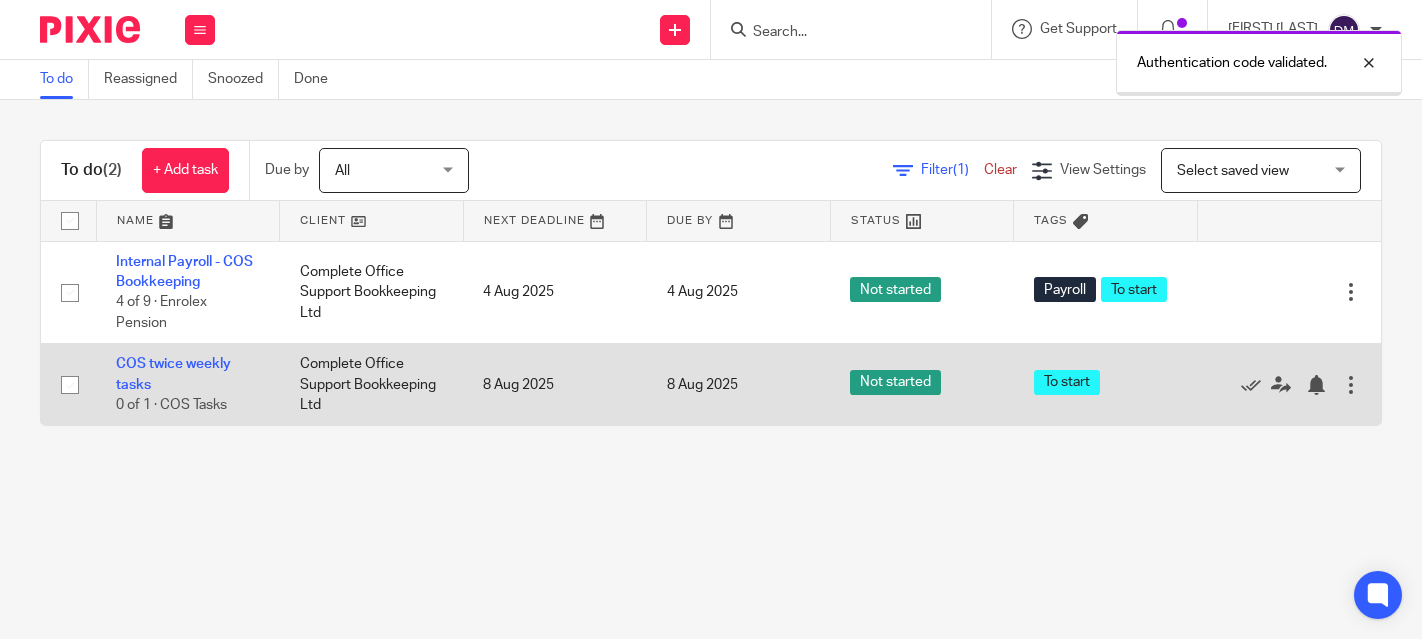 scroll, scrollTop: 0, scrollLeft: 0, axis: both 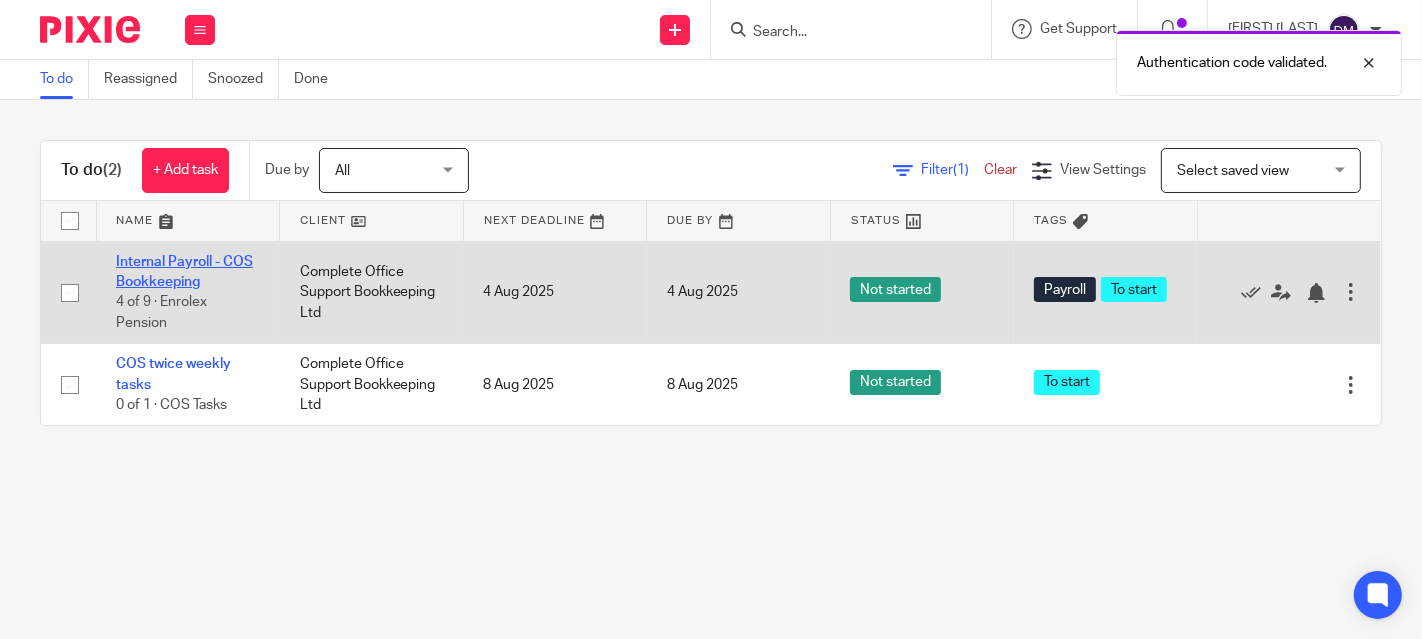 click on "Internal Payroll - COS Bookkeeping" at bounding box center [184, 272] 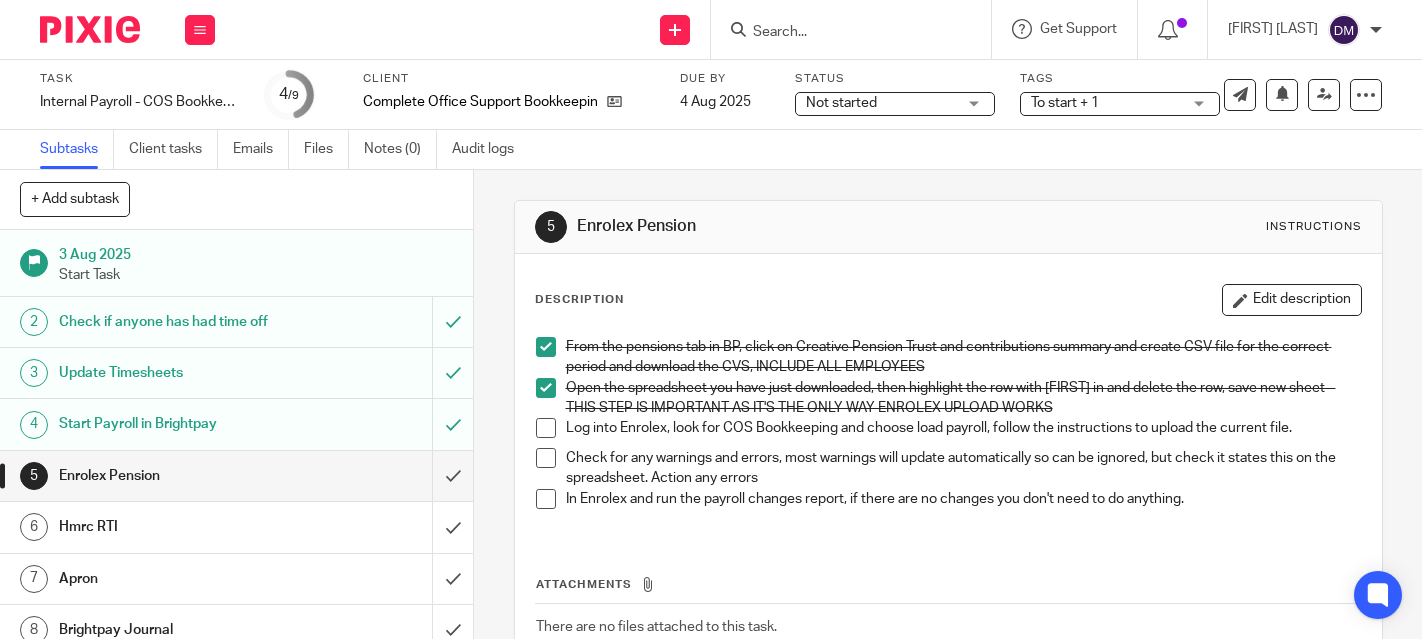 scroll, scrollTop: 0, scrollLeft: 0, axis: both 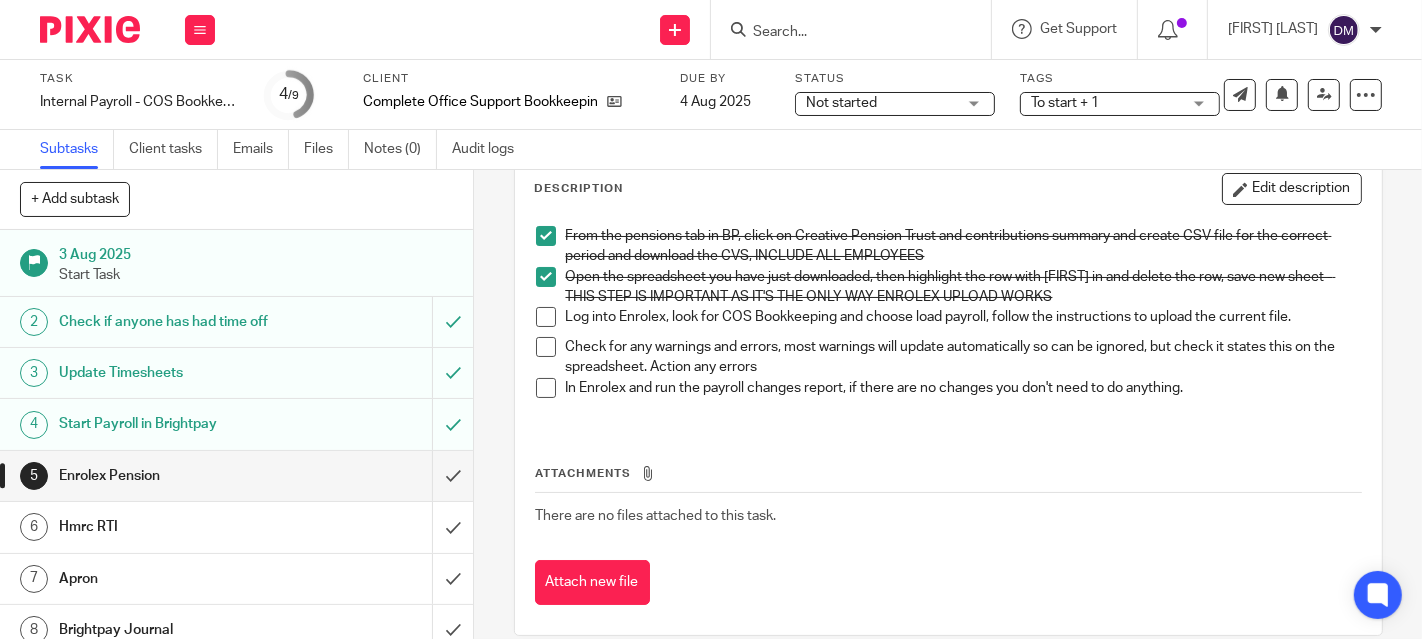 click at bounding box center (546, 317) 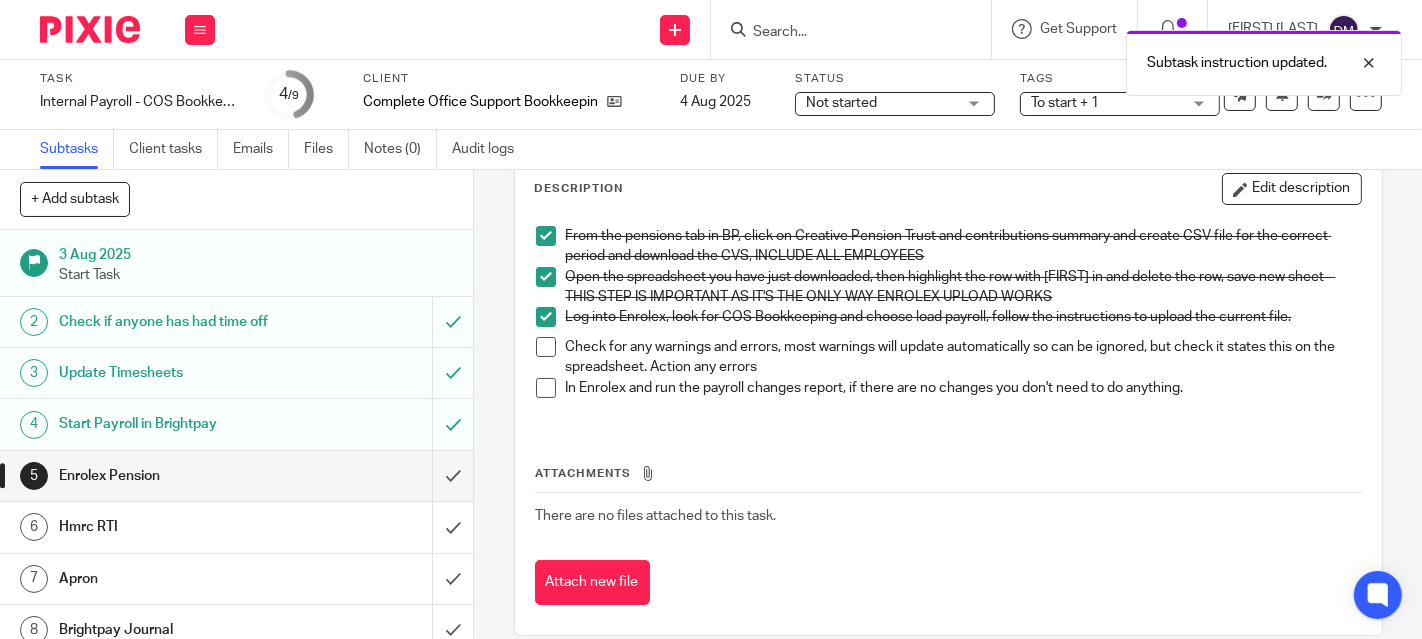 click at bounding box center (546, 388) 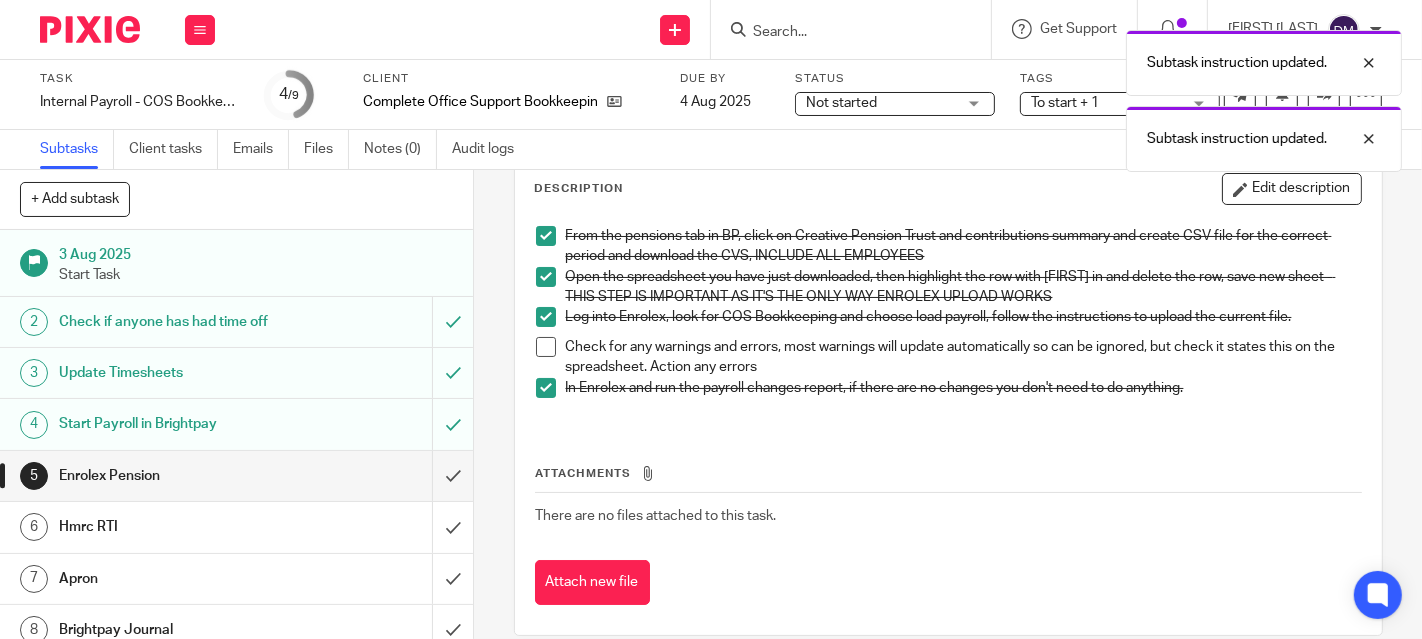 click at bounding box center (546, 347) 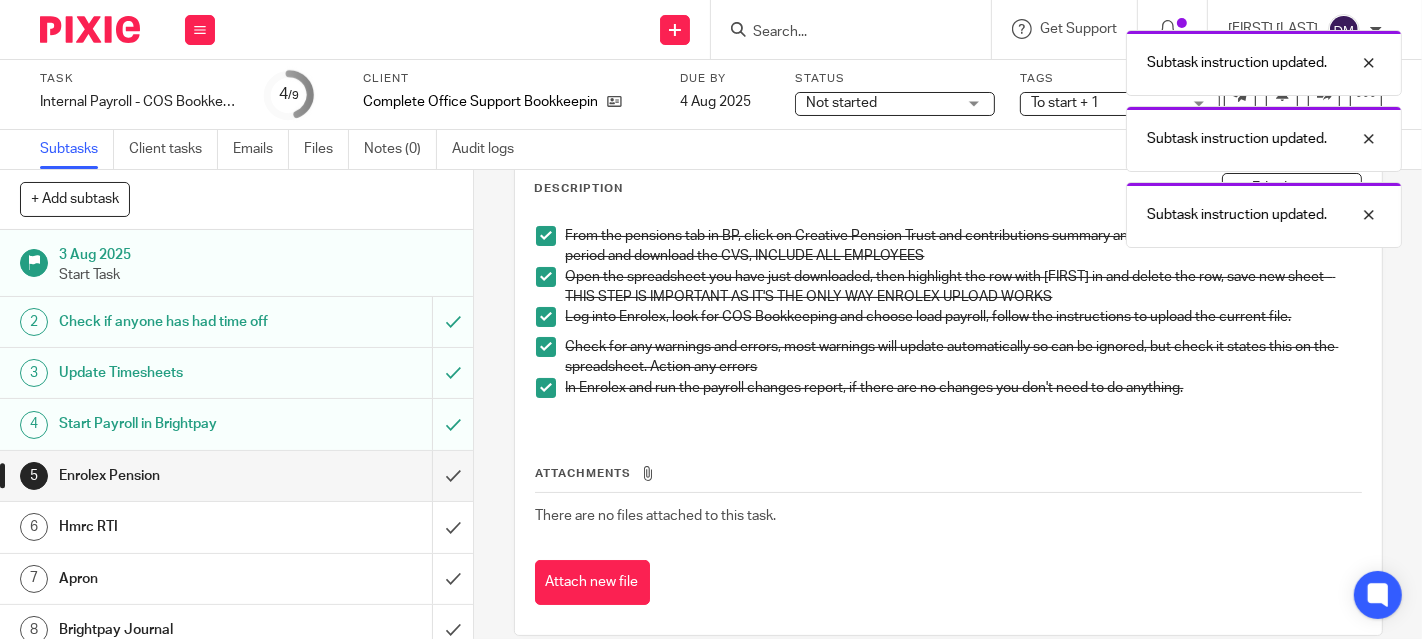 scroll, scrollTop: 0, scrollLeft: 0, axis: both 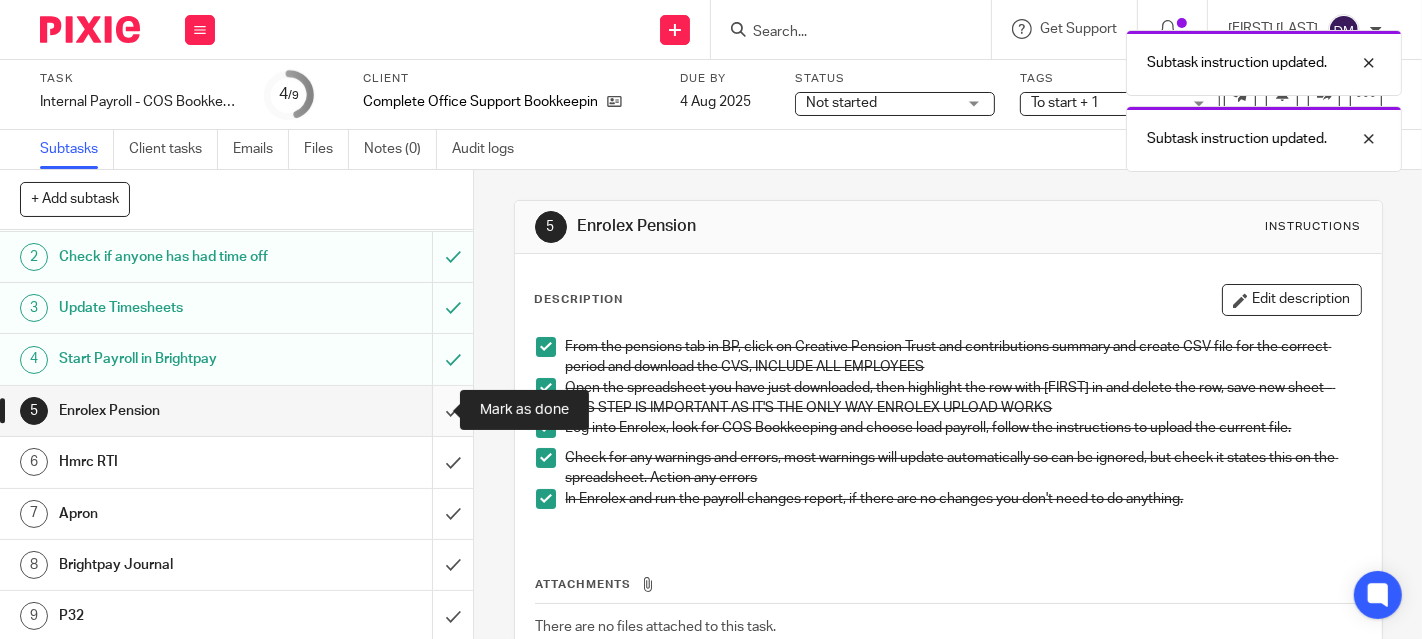 click at bounding box center (236, 411) 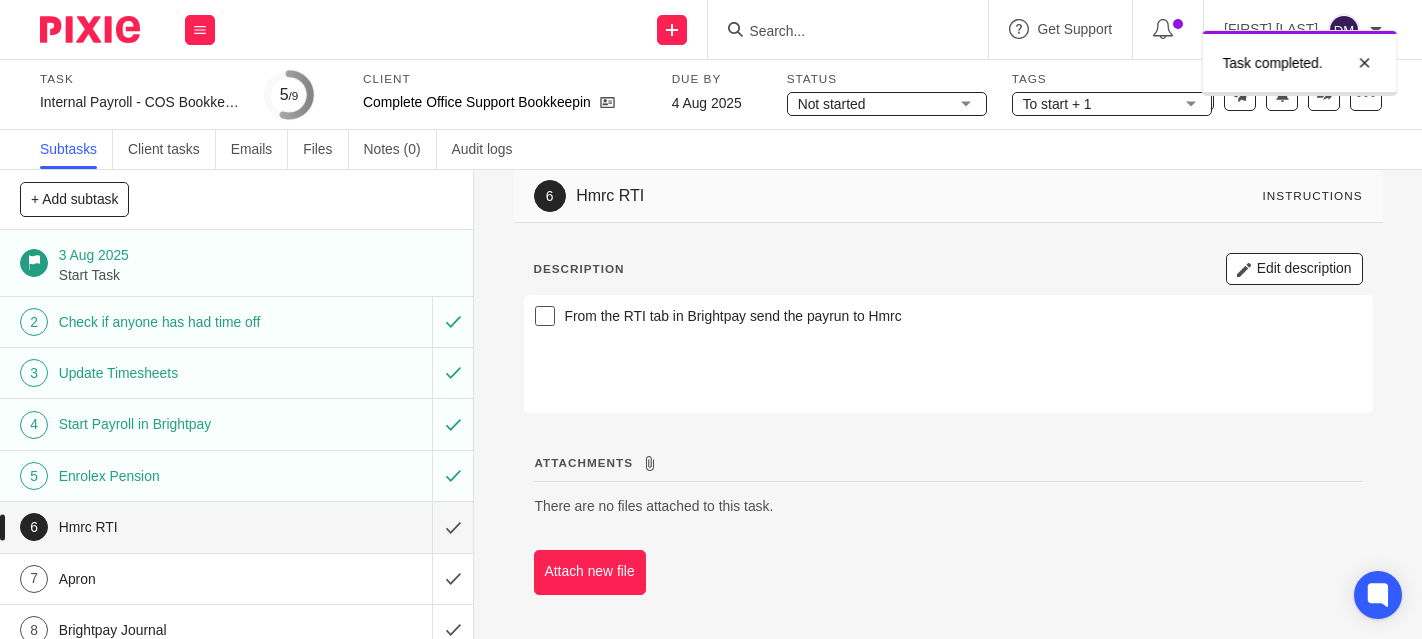 scroll, scrollTop: 0, scrollLeft: 0, axis: both 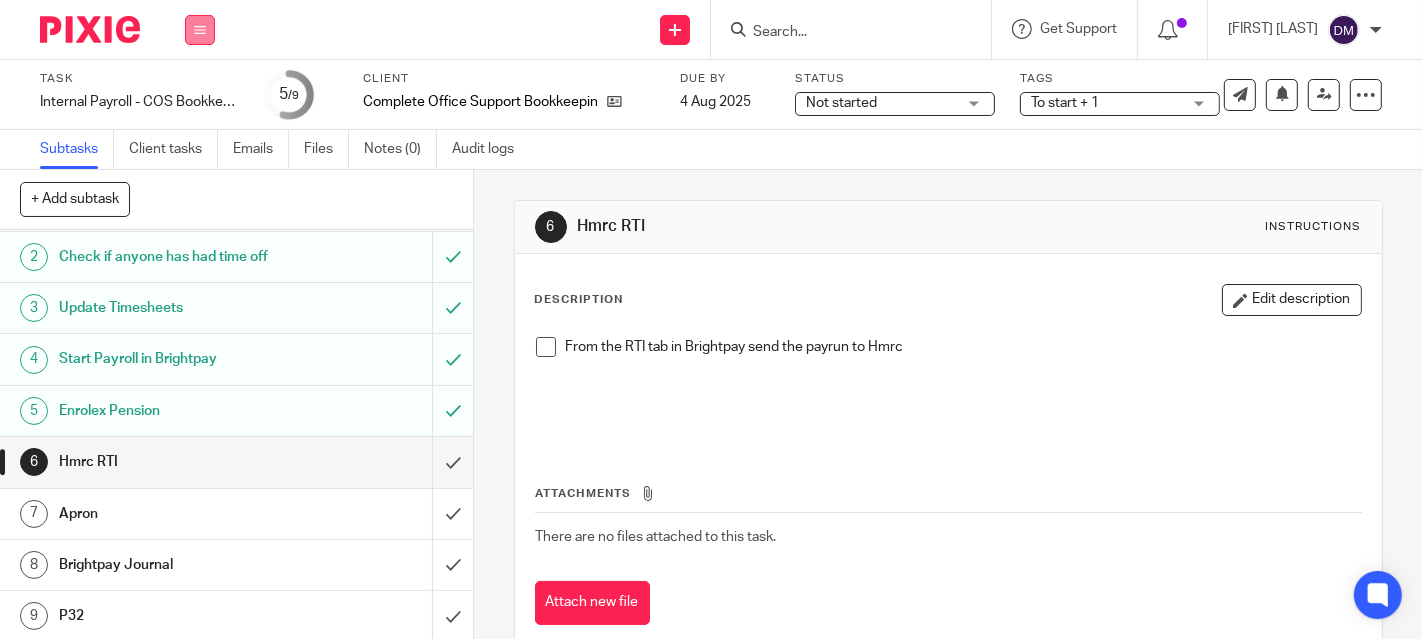 click at bounding box center [200, 30] 